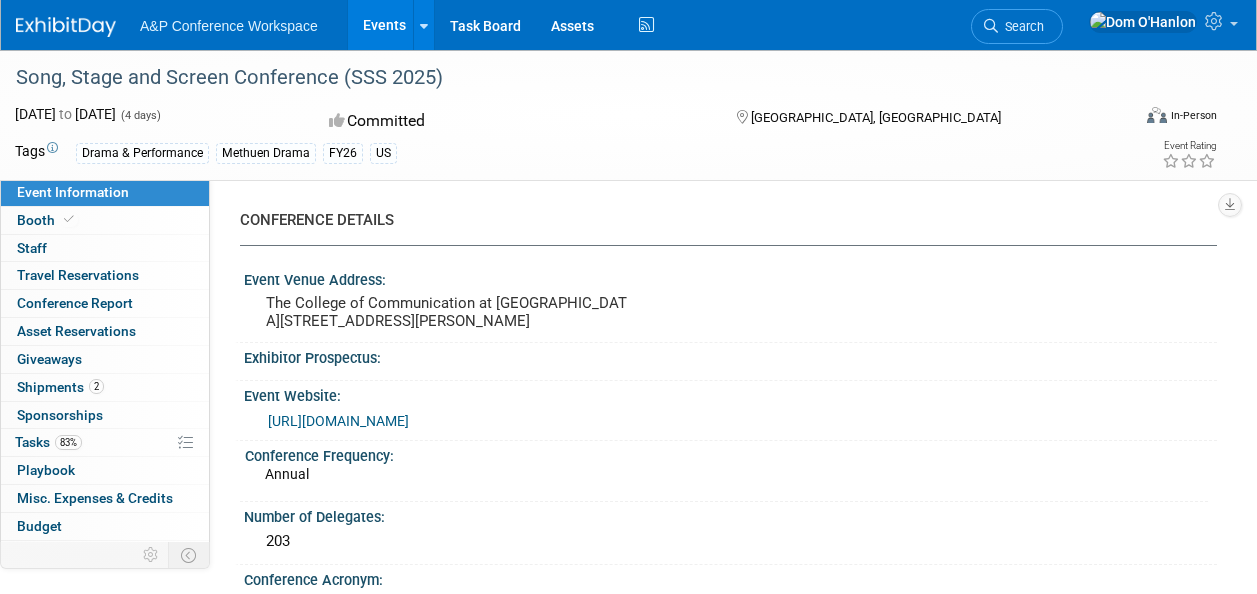 scroll, scrollTop: 0, scrollLeft: 0, axis: both 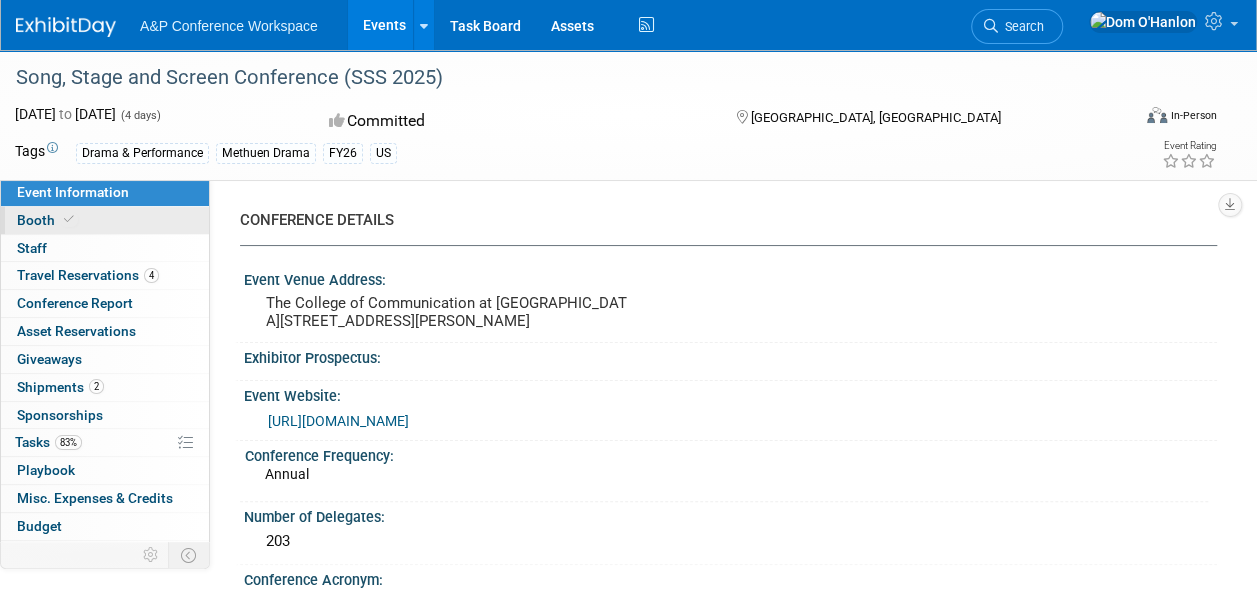 click at bounding box center [69, 219] 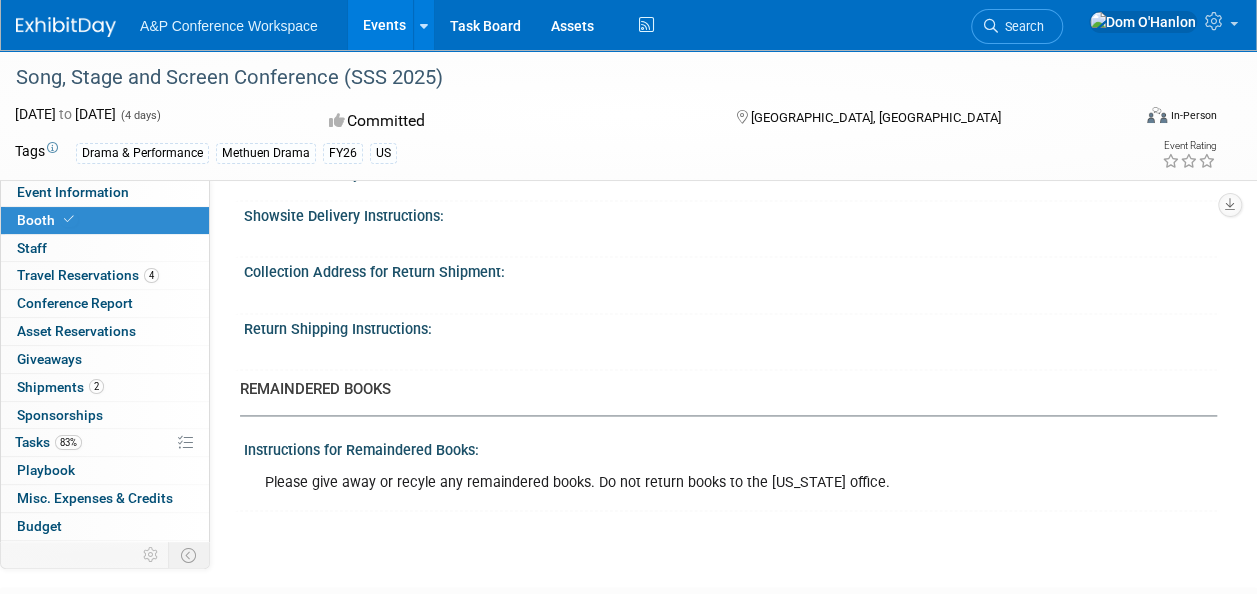 scroll, scrollTop: 1384, scrollLeft: 0, axis: vertical 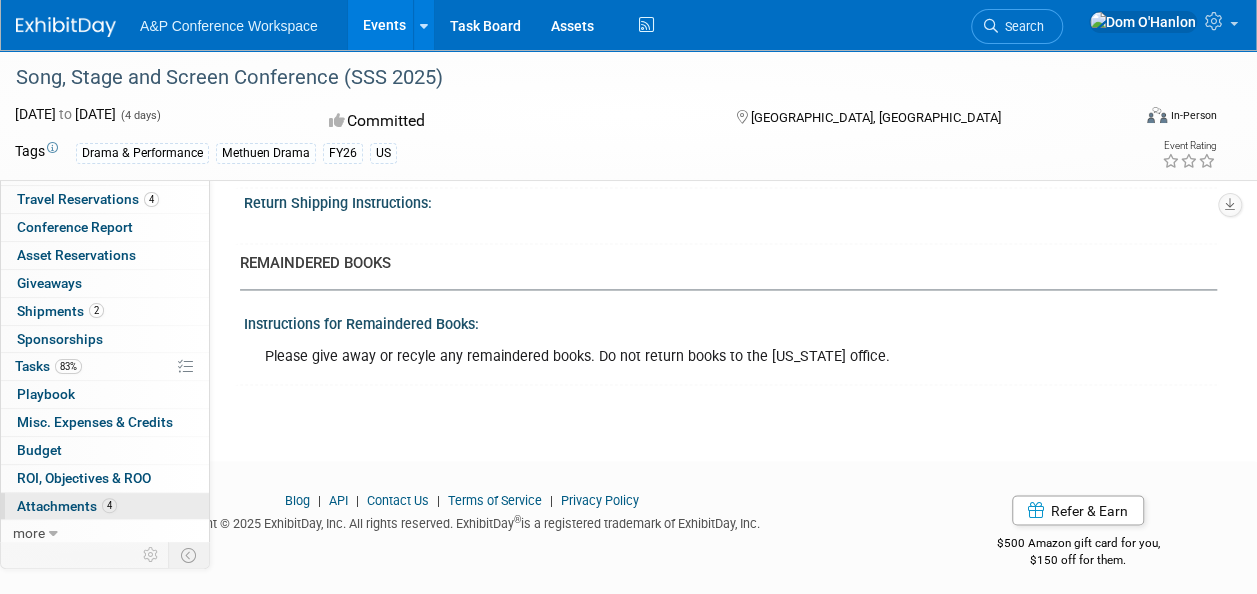 click on "Attachments 4" at bounding box center [67, 506] 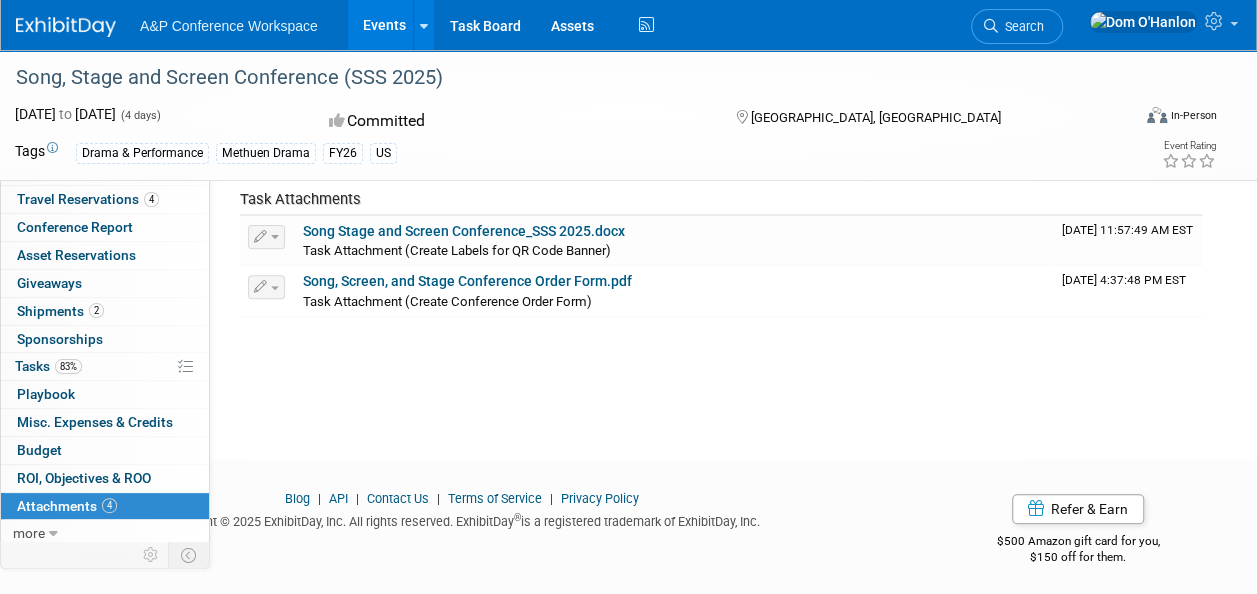 scroll, scrollTop: 236, scrollLeft: 0, axis: vertical 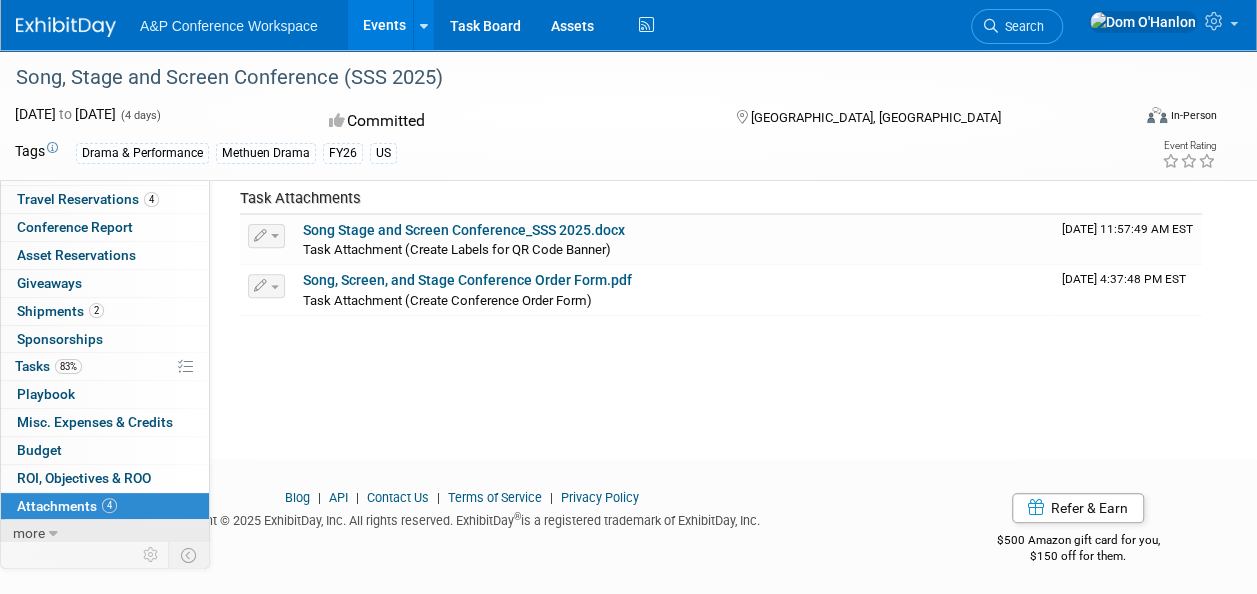 click on "more" at bounding box center [105, 533] 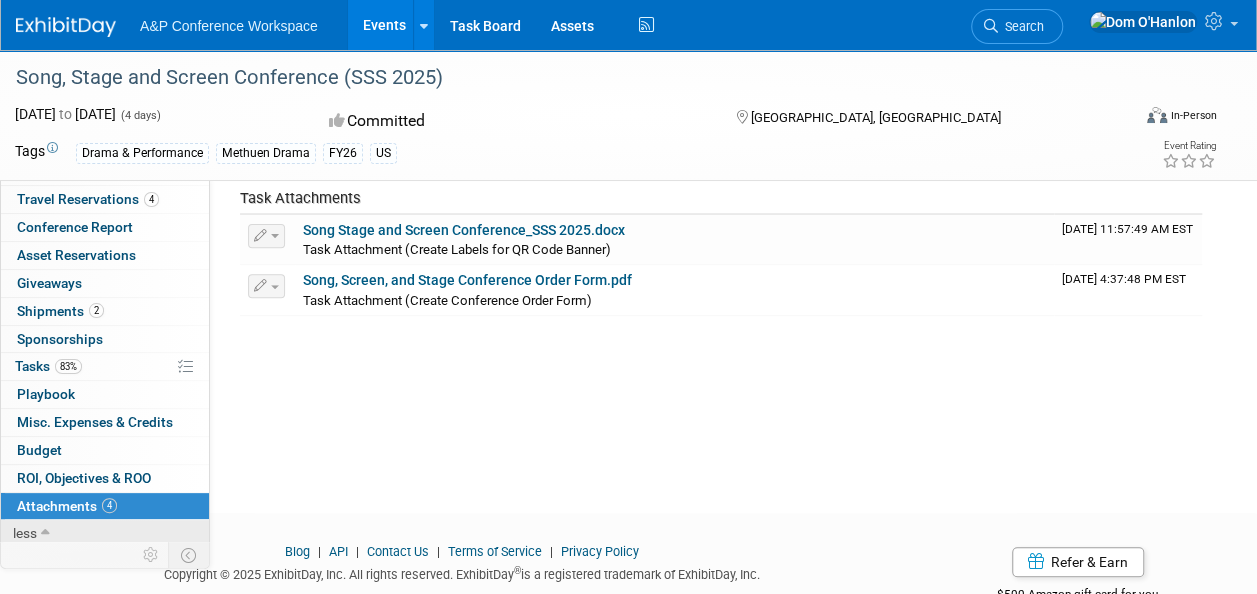 scroll, scrollTop: 132, scrollLeft: 0, axis: vertical 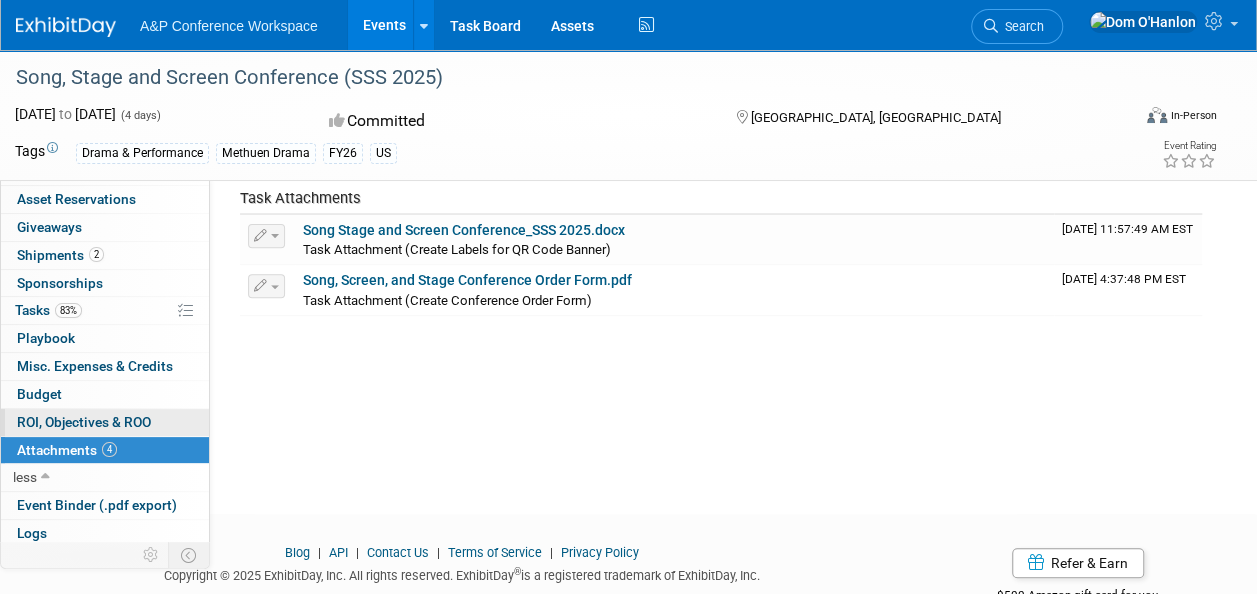 click on "ROI, Objectives & ROO 0" at bounding box center [84, 422] 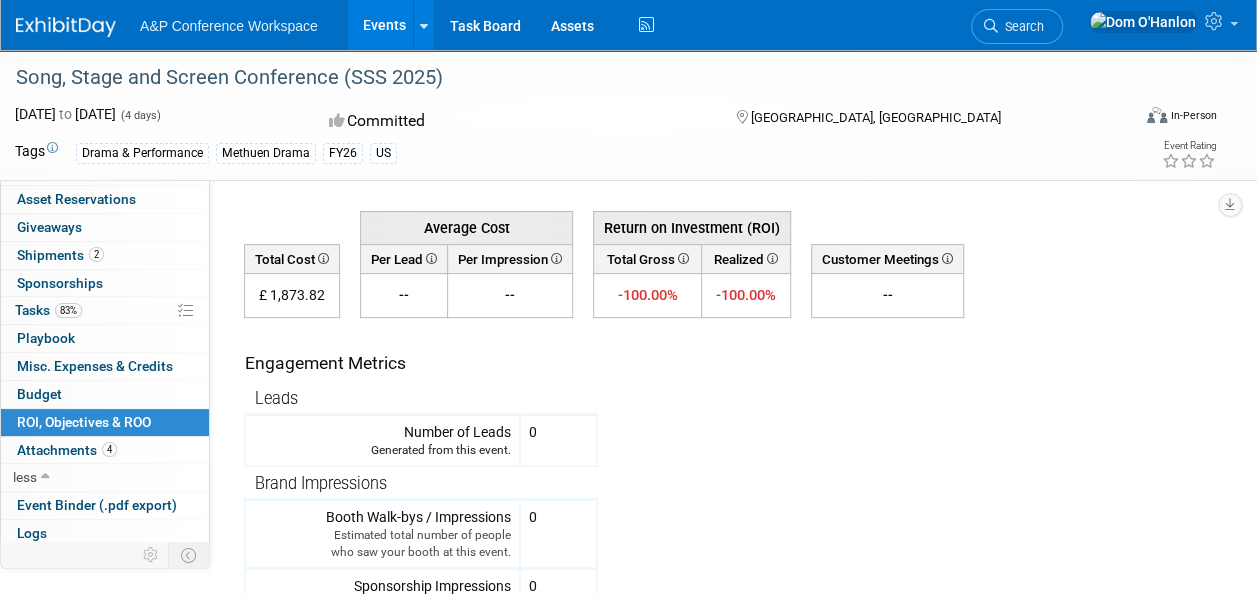 scroll, scrollTop: 0, scrollLeft: 0, axis: both 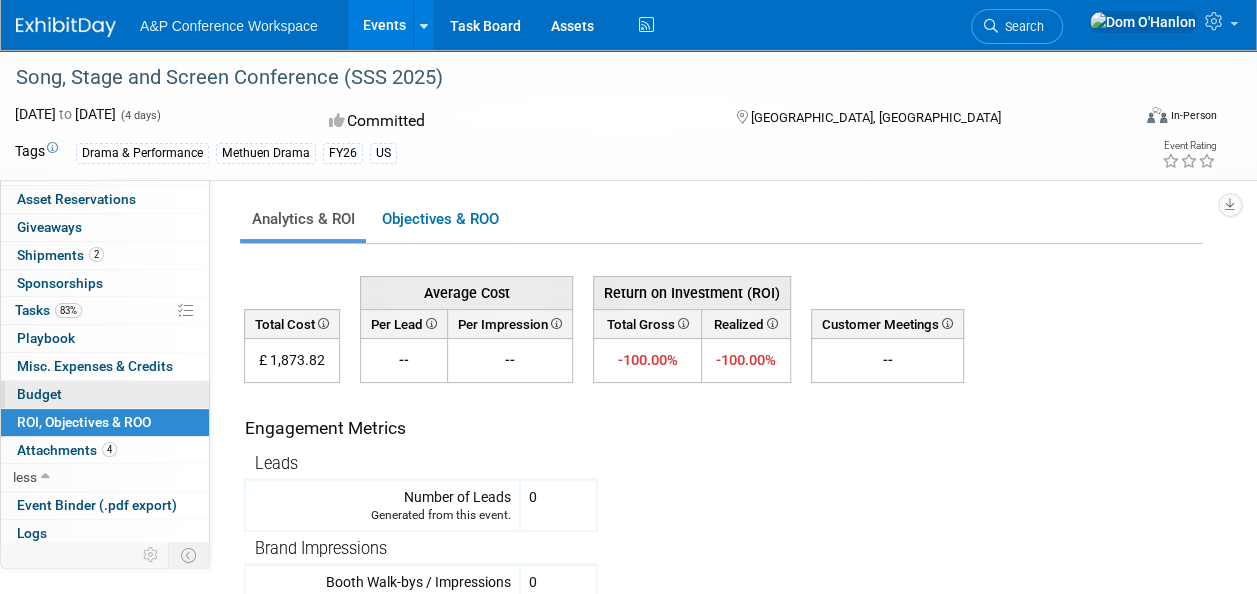 click on "Budget" at bounding box center [39, 394] 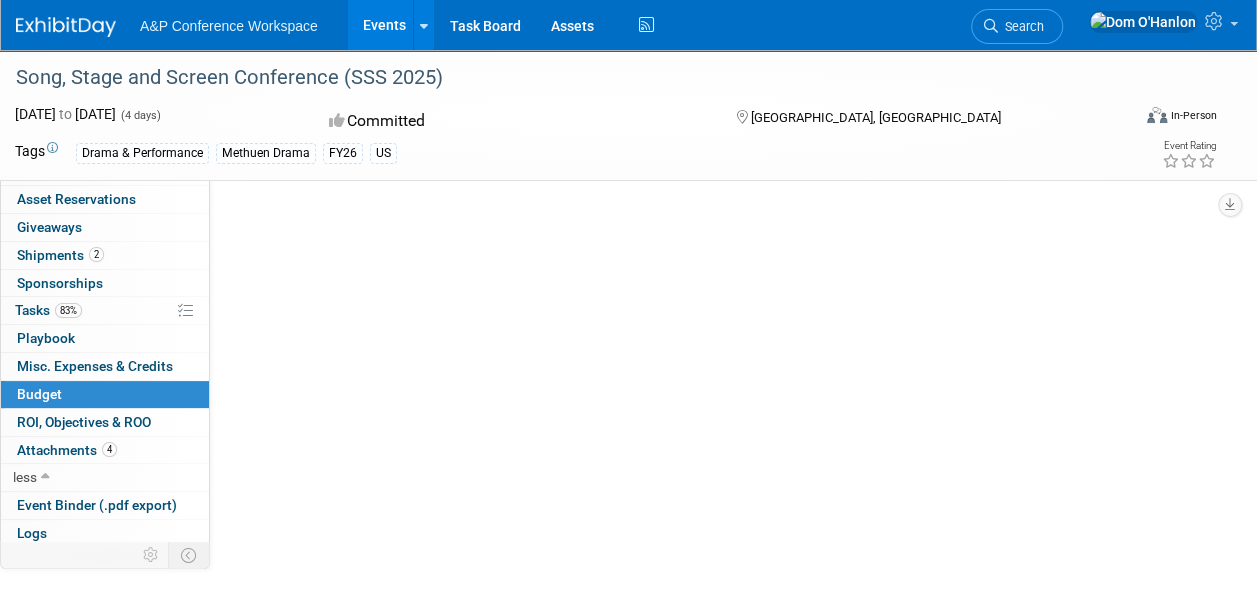 click on "Budget" at bounding box center [39, 394] 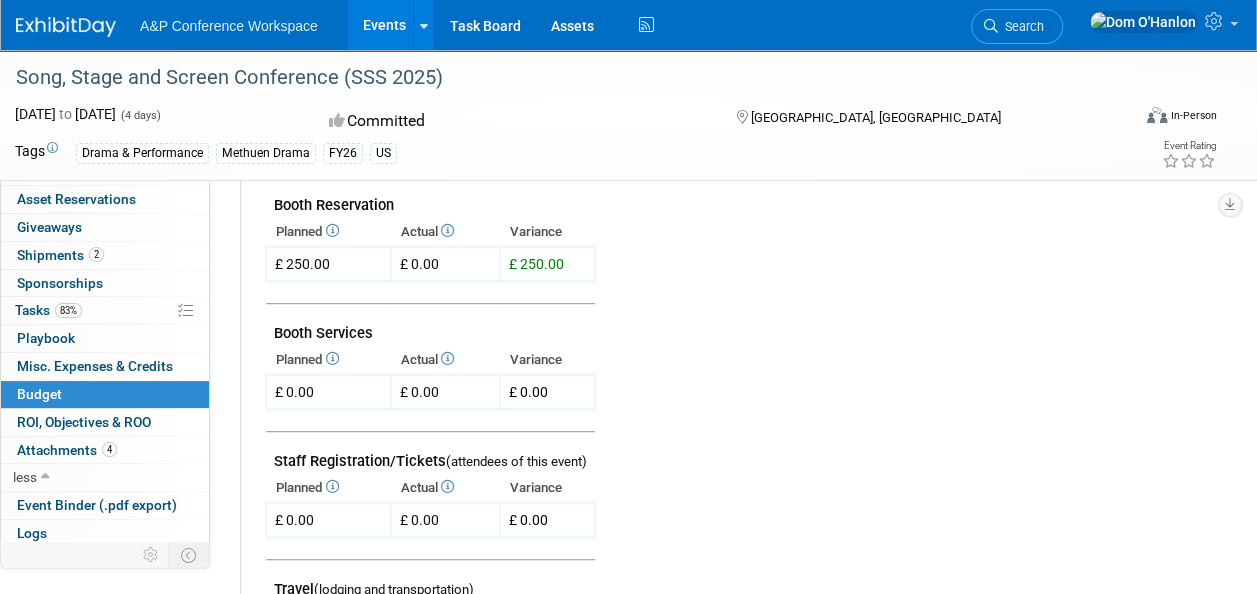 scroll, scrollTop: 0, scrollLeft: 0, axis: both 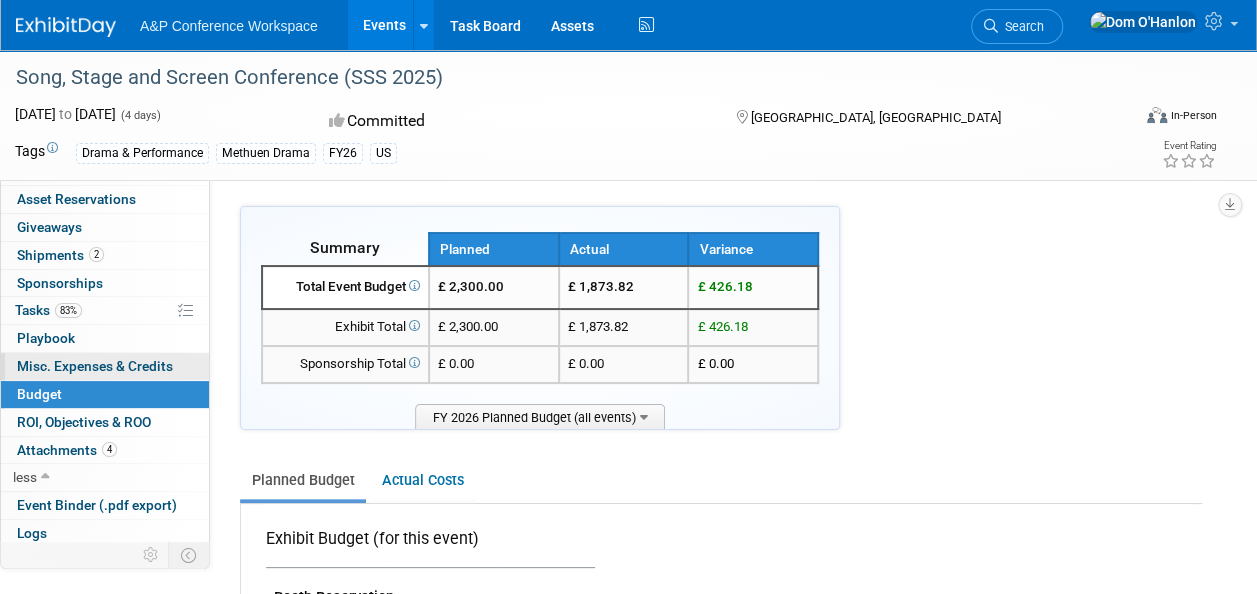 click on "Misc. Expenses & Credits 0" at bounding box center (95, 366) 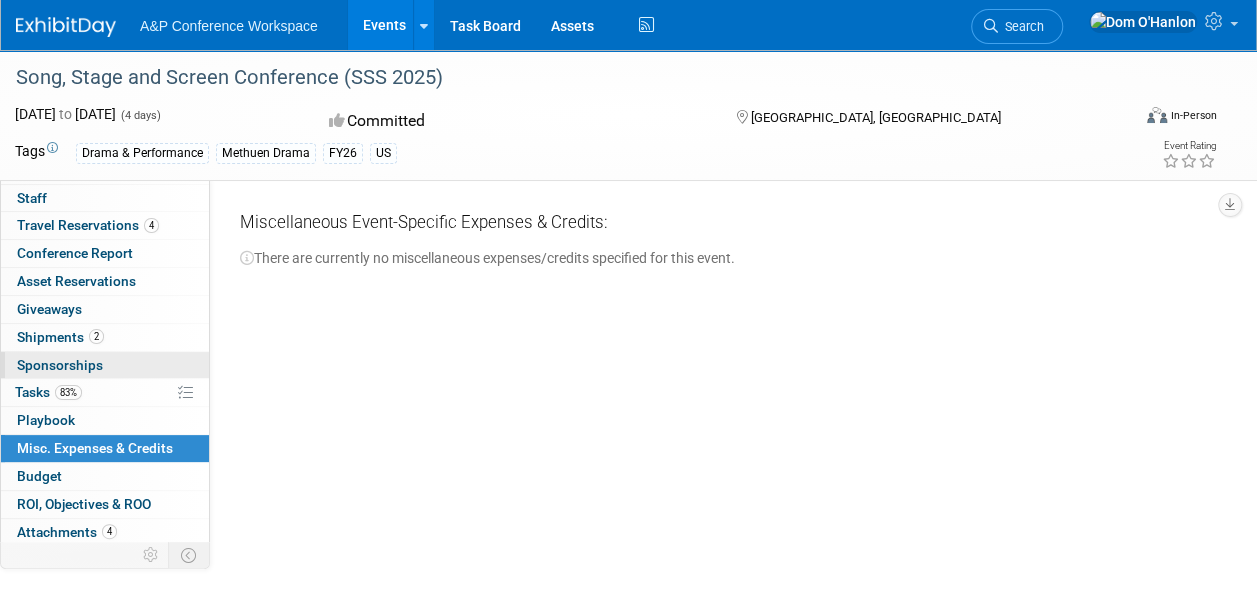 scroll, scrollTop: 18, scrollLeft: 0, axis: vertical 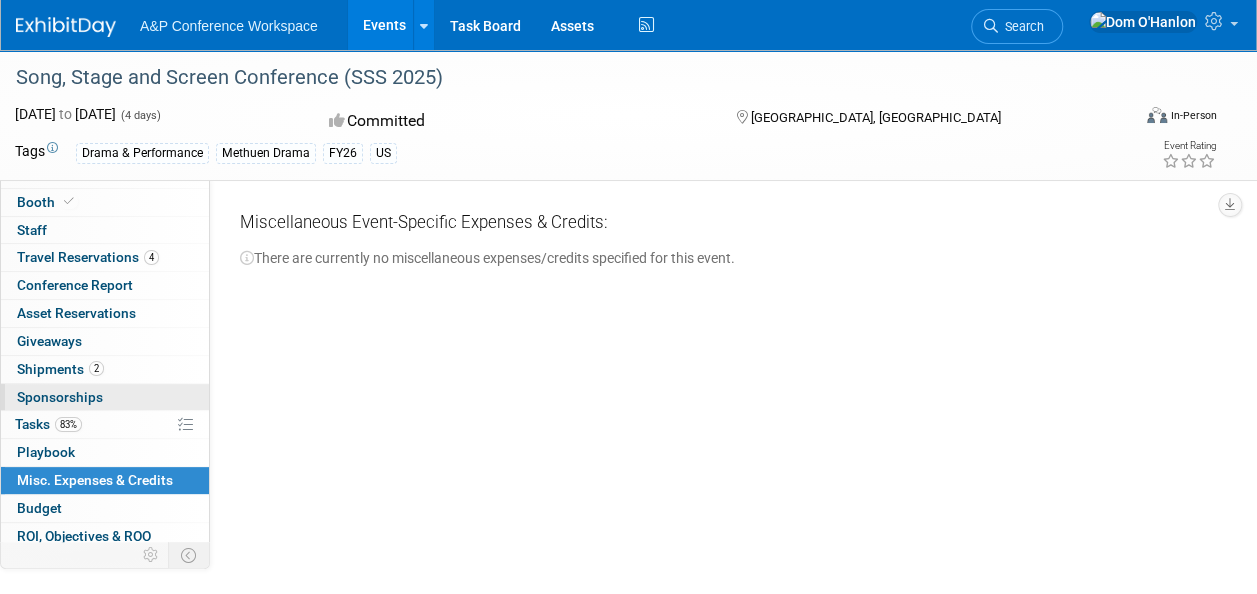 click on "Conference Report" at bounding box center (75, 285) 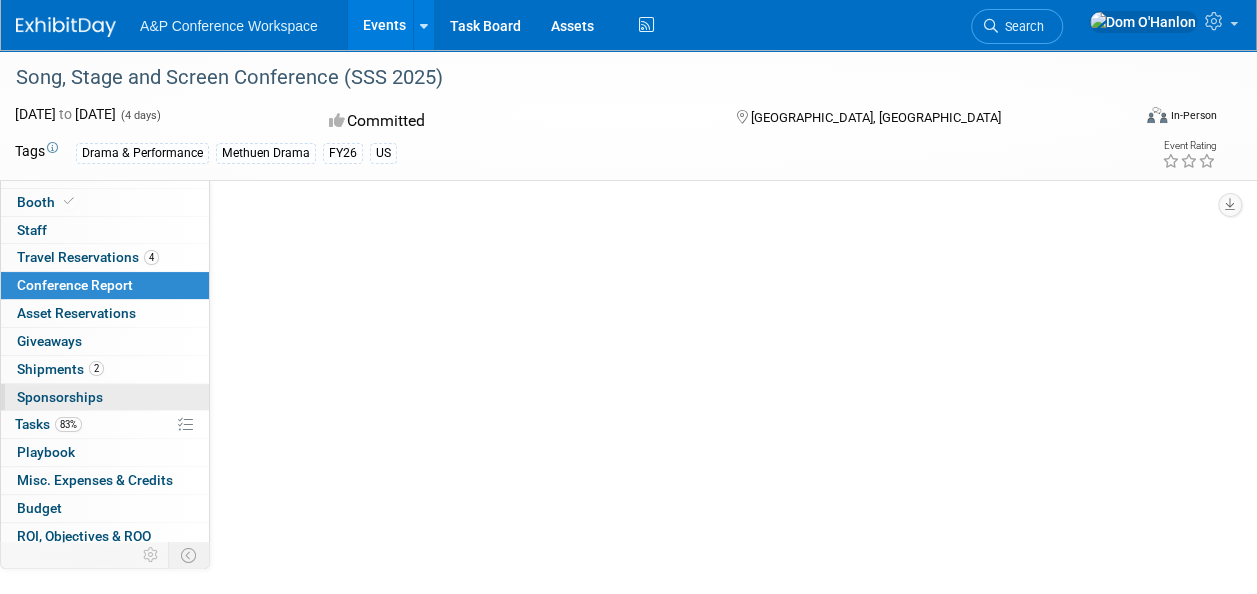 select on "YES" 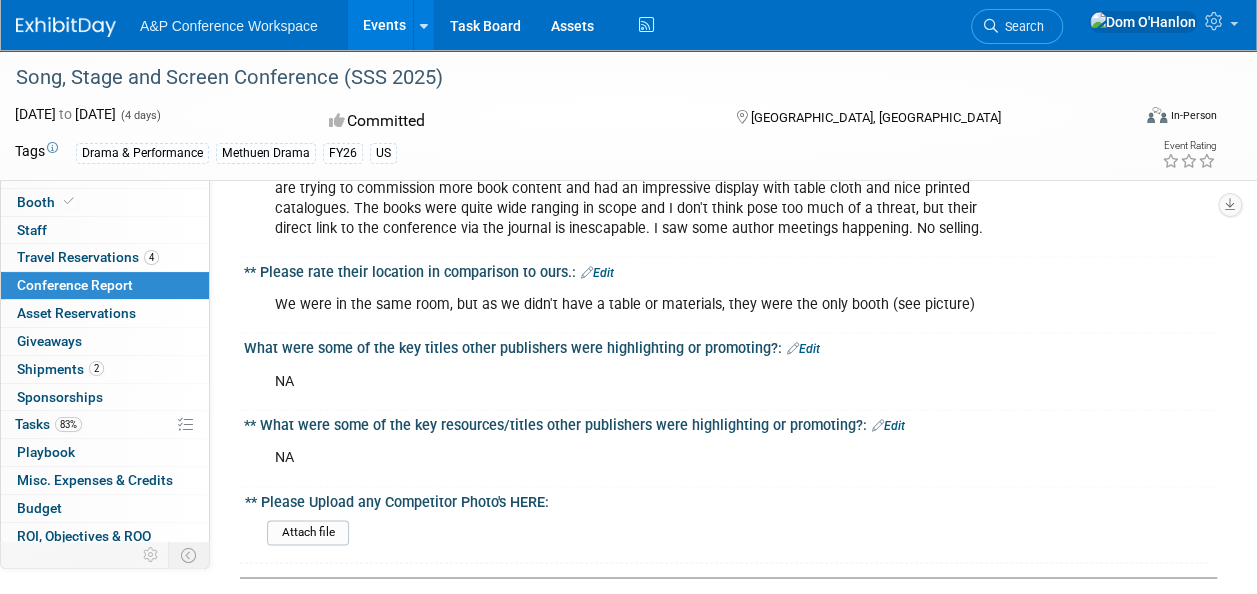 scroll, scrollTop: 1345, scrollLeft: 0, axis: vertical 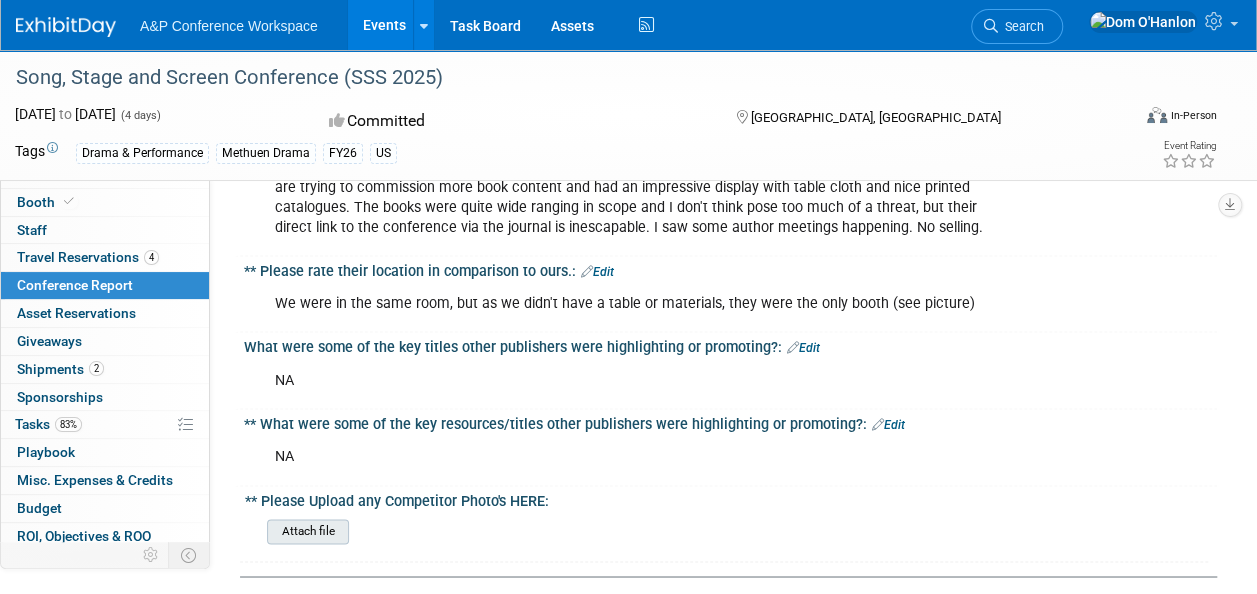 click at bounding box center [212, 531] 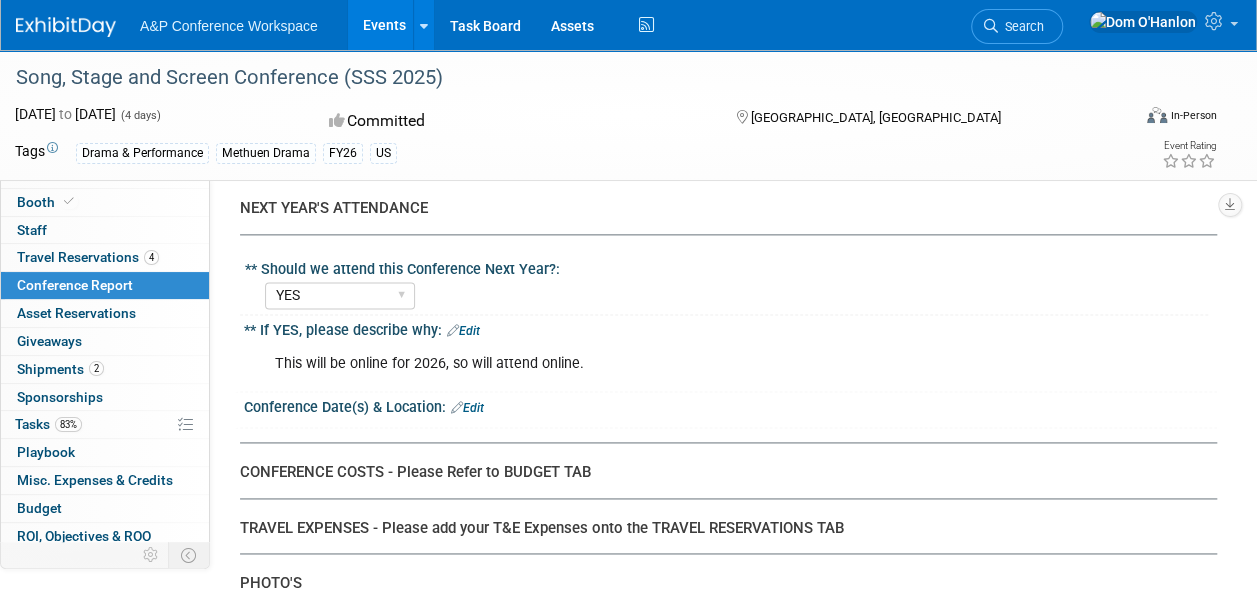 scroll, scrollTop: 5019, scrollLeft: 0, axis: vertical 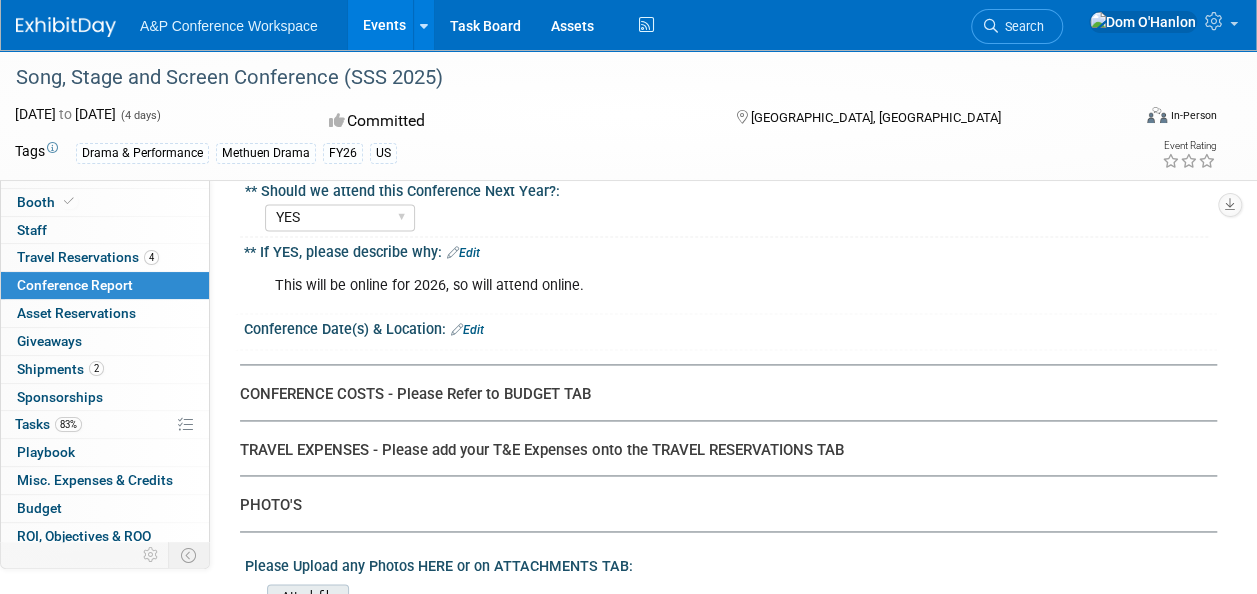 click at bounding box center (212, 596) 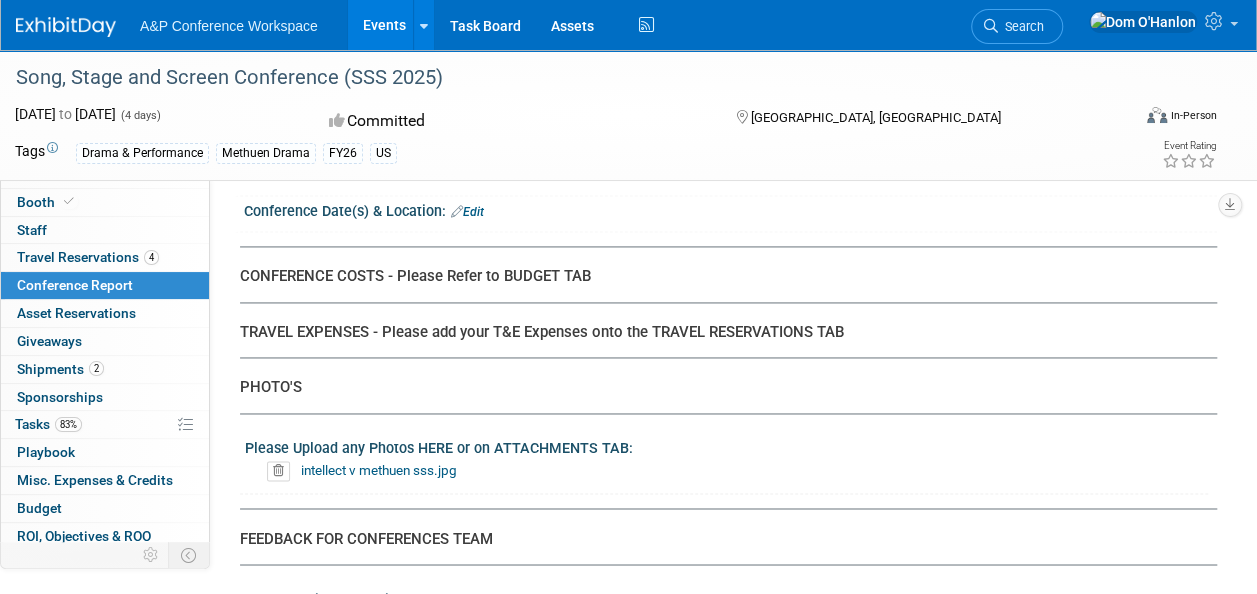 scroll, scrollTop: 5151, scrollLeft: 0, axis: vertical 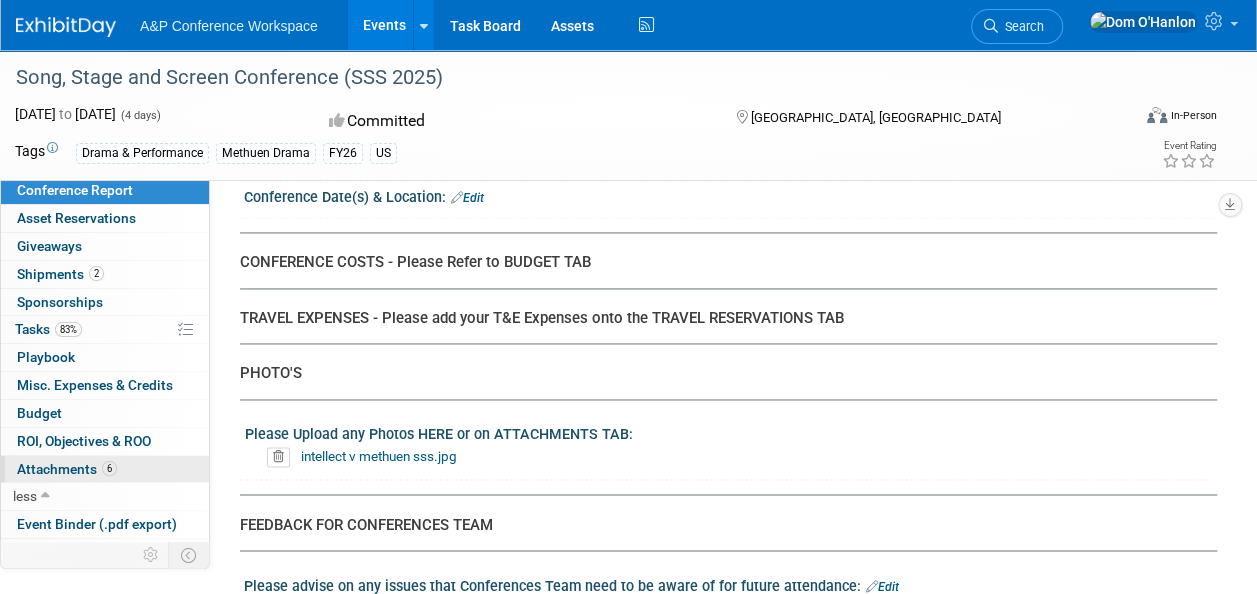 click on "Attachments 6" at bounding box center [67, 469] 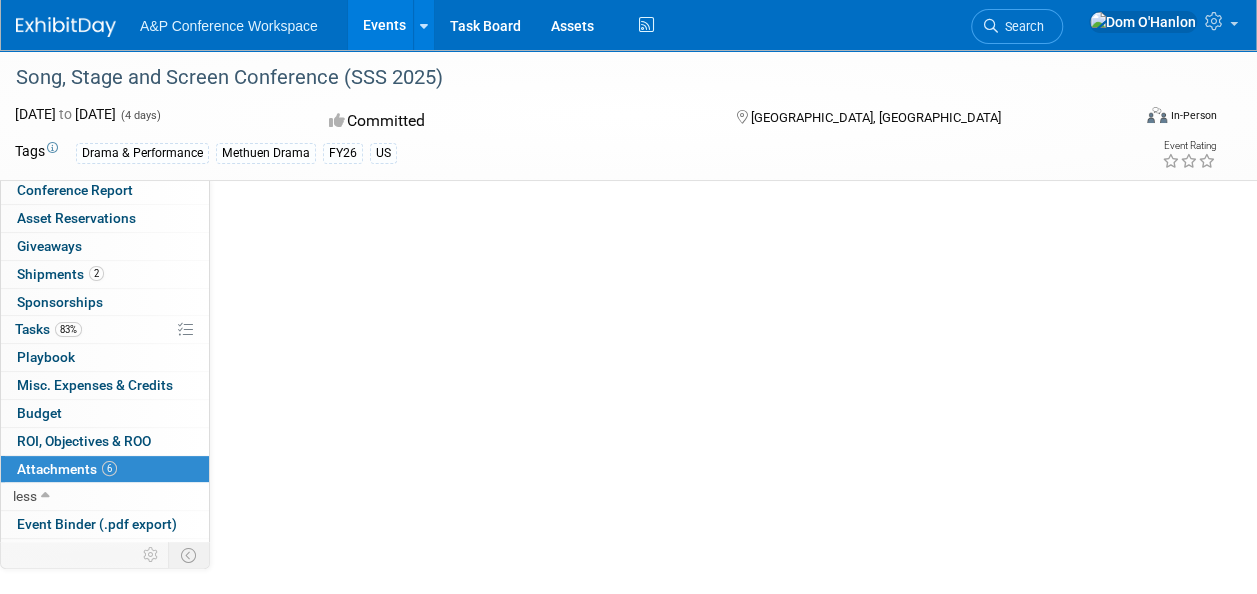 scroll, scrollTop: 0, scrollLeft: 0, axis: both 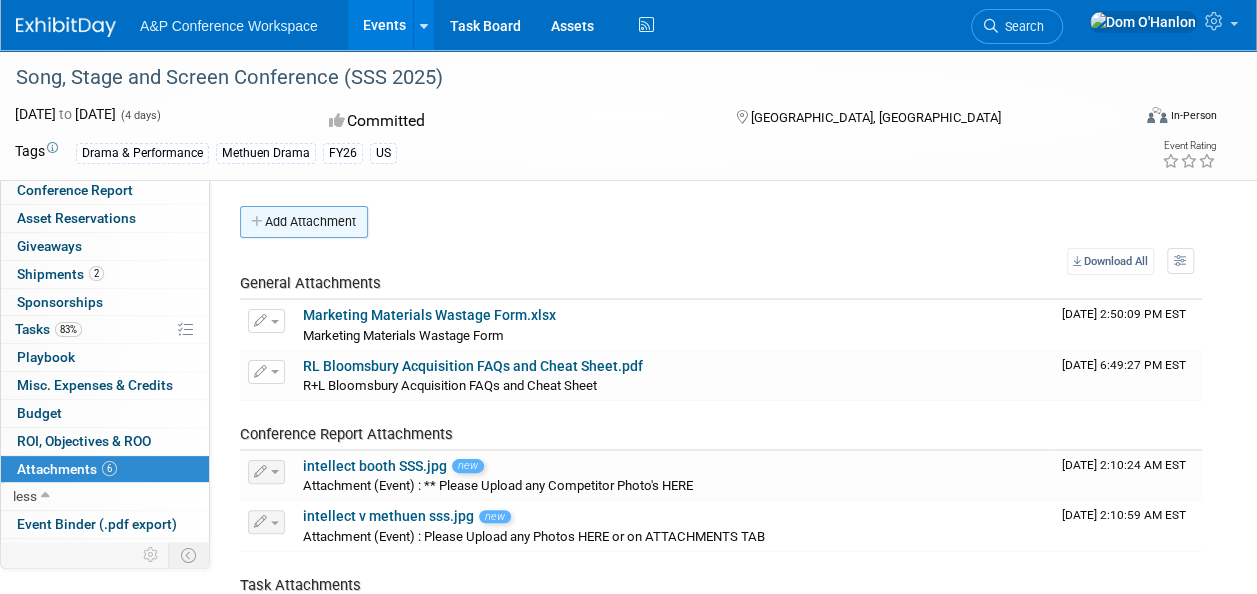 click on "Add Attachment" at bounding box center [304, 222] 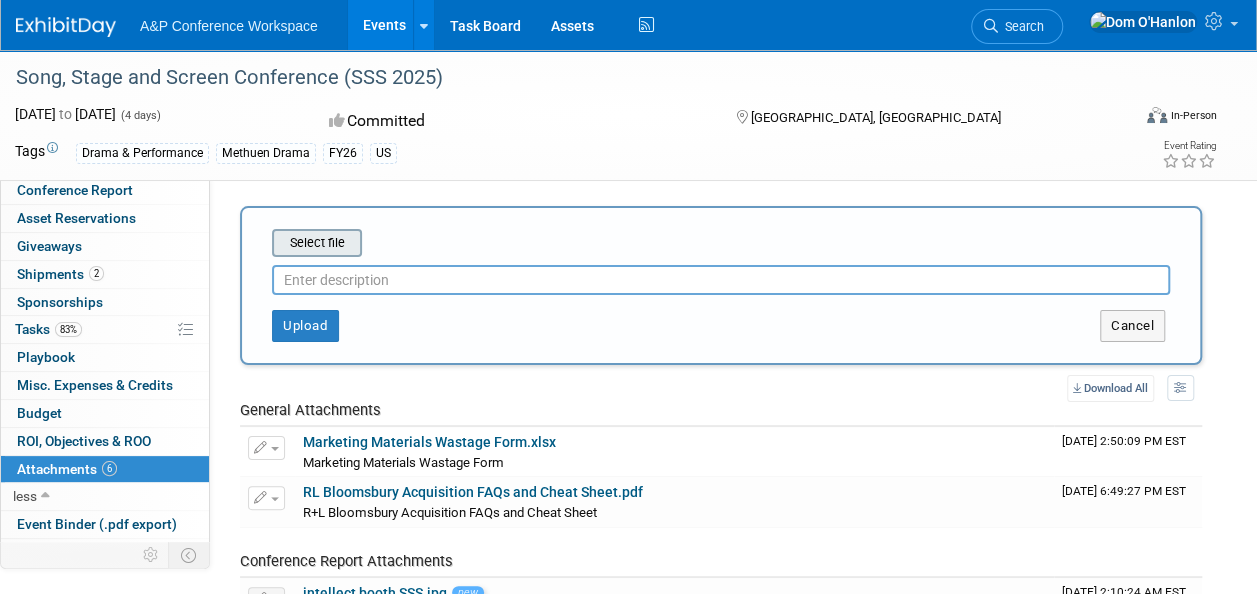 click at bounding box center (241, 243) 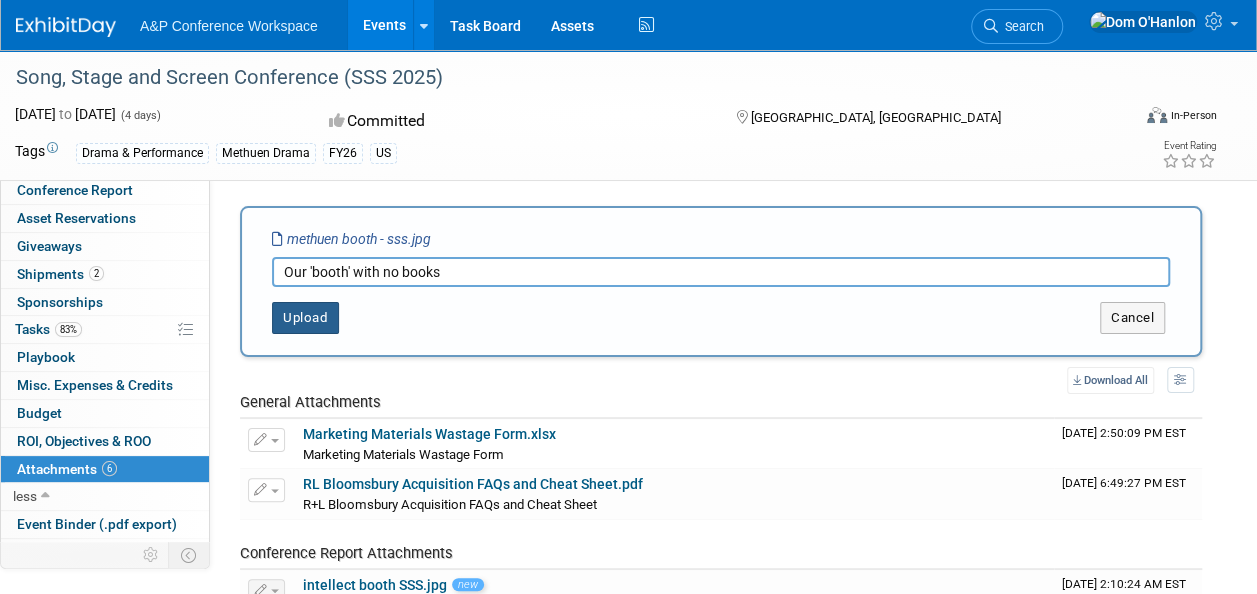 click on "Upload" at bounding box center [305, 318] 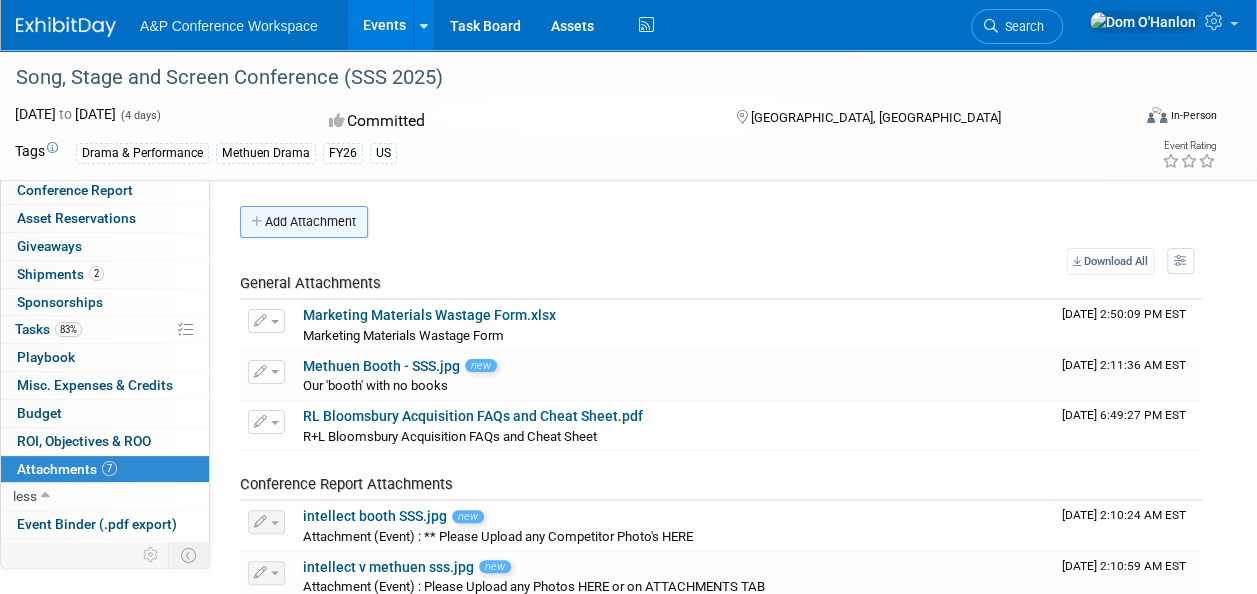 click on "Add Attachment" at bounding box center (304, 222) 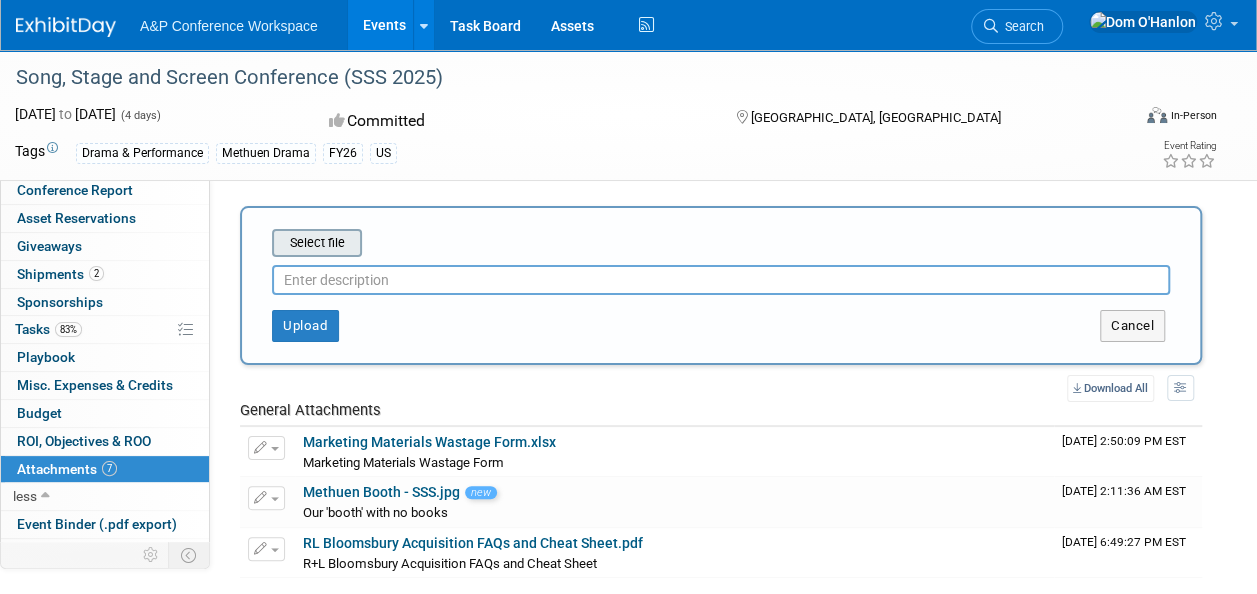 click at bounding box center (241, 243) 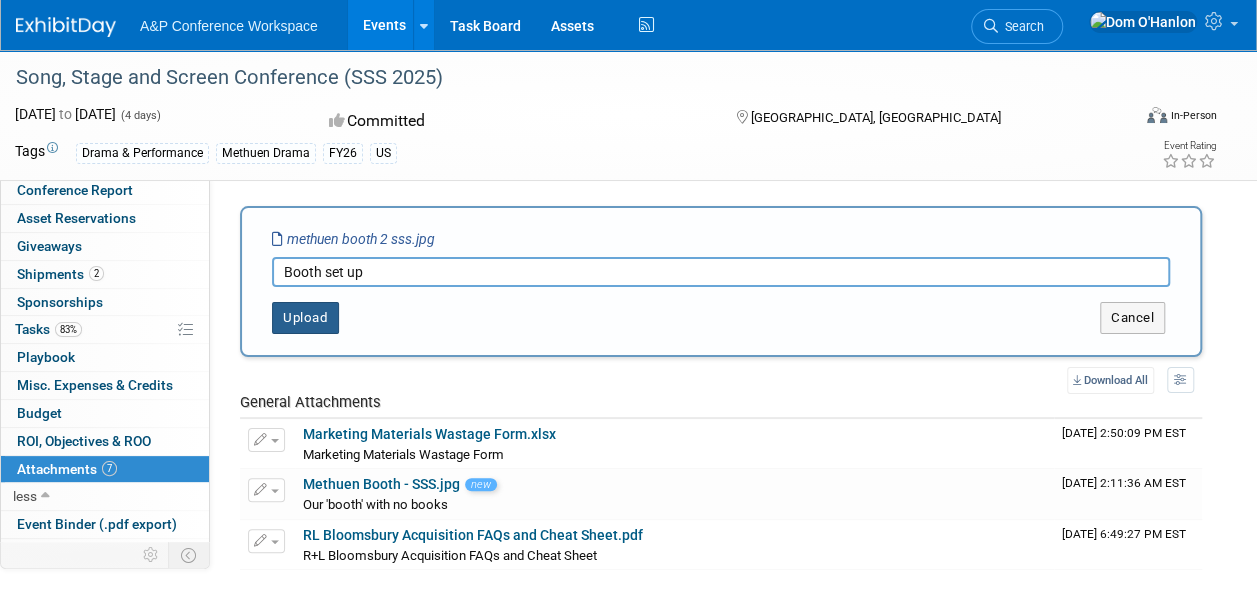 type on "Booth set up" 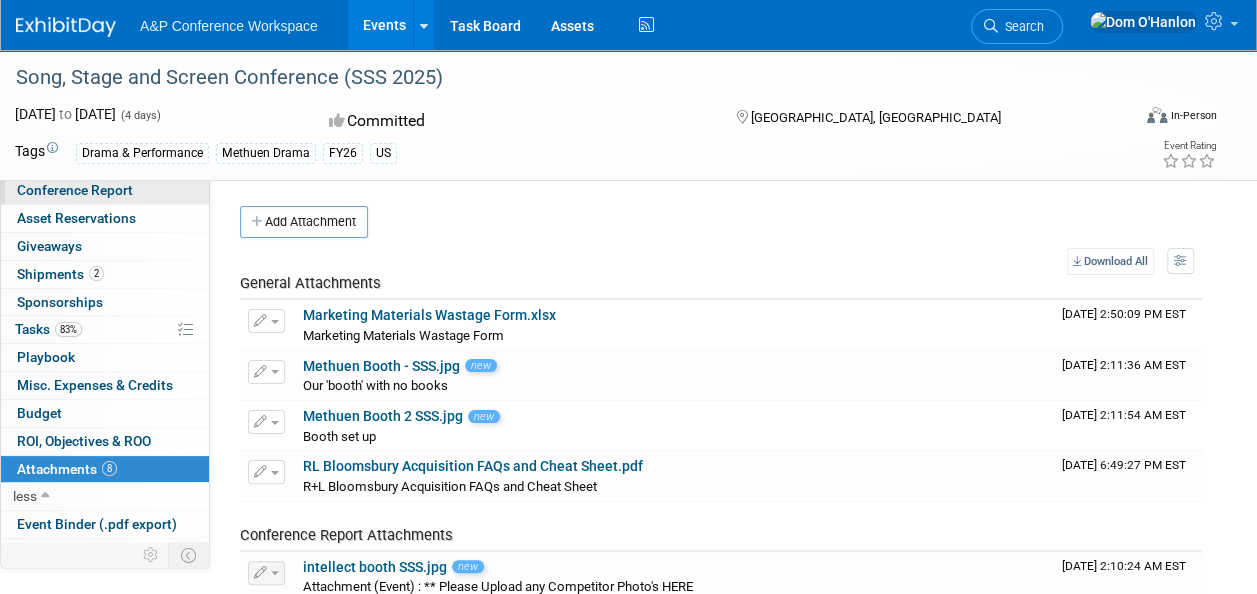 click on "Conference Report" at bounding box center (75, 190) 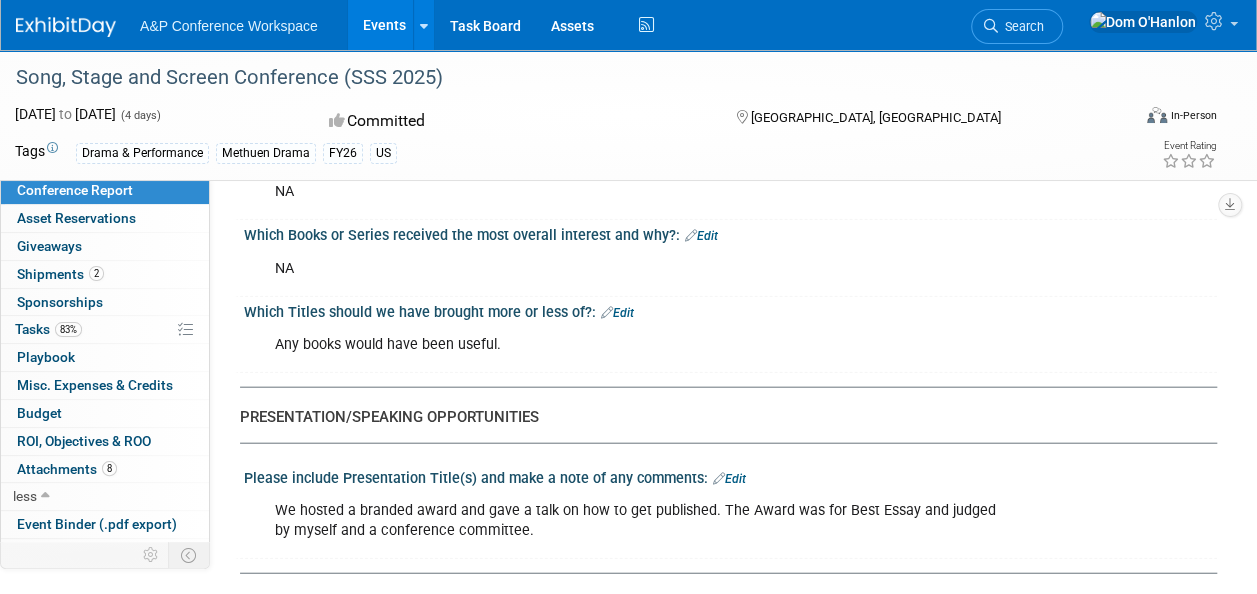 scroll, scrollTop: 2262, scrollLeft: 0, axis: vertical 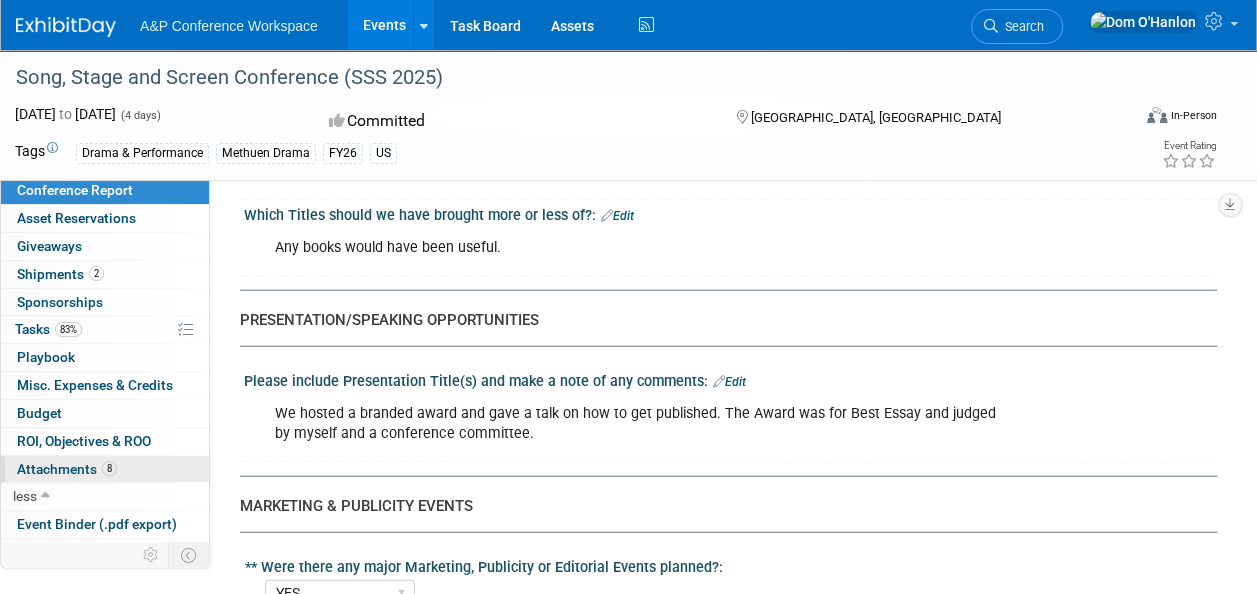 click on "Attachments 8" at bounding box center (67, 469) 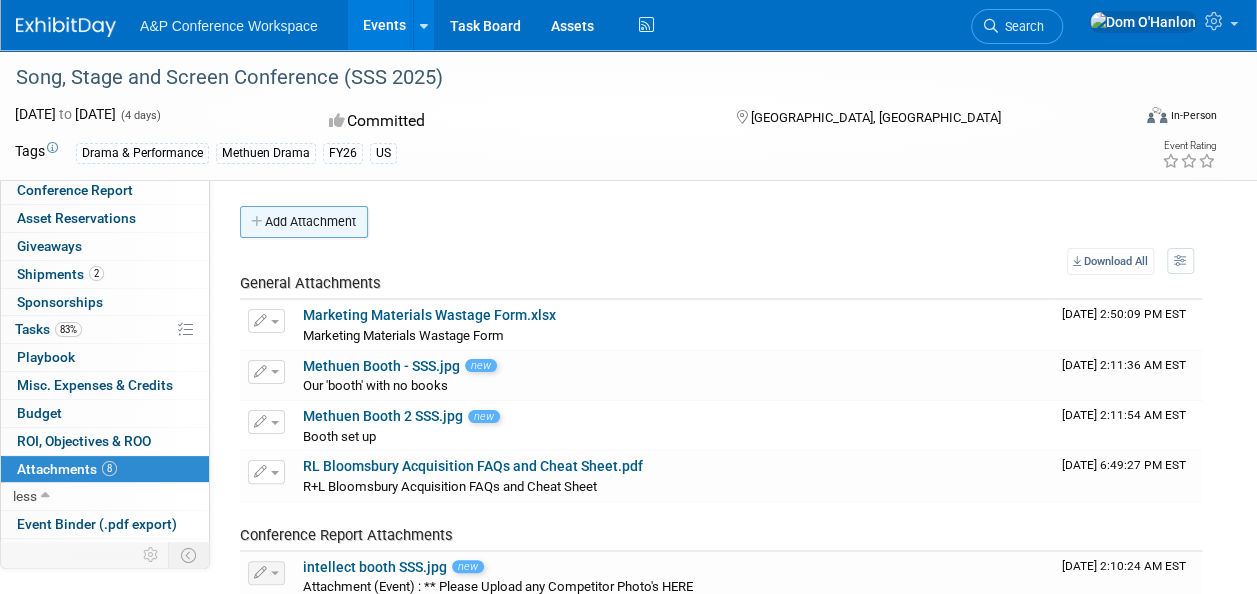 click on "Add Attachment" at bounding box center [304, 222] 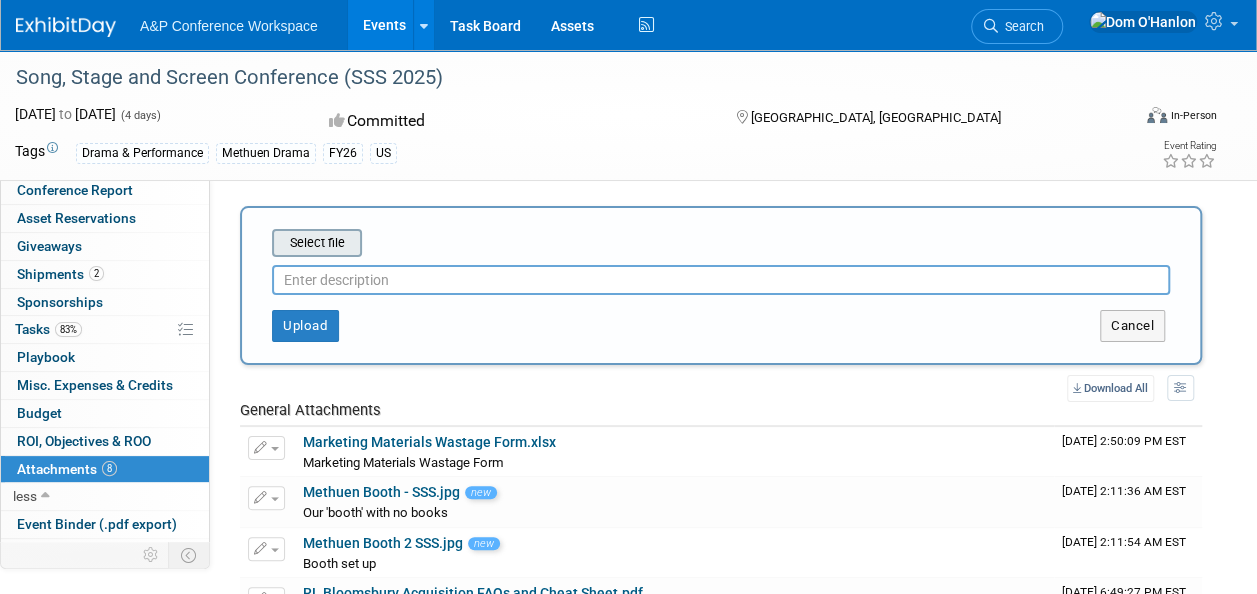 click at bounding box center (241, 243) 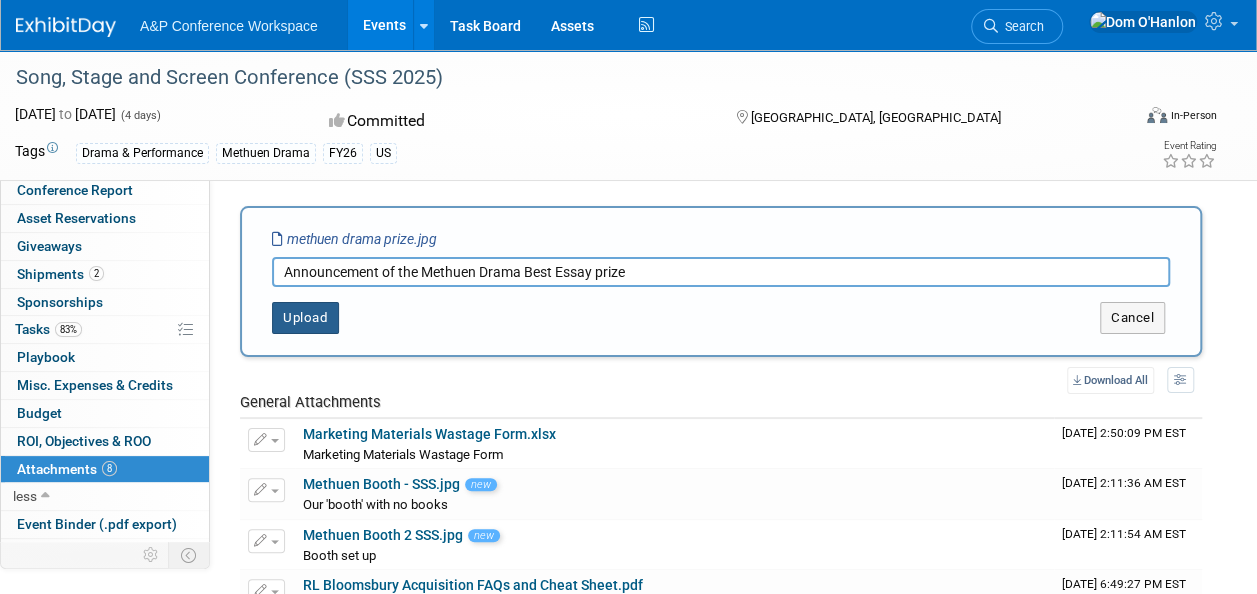 type on "Announcement of the Methuen Drama Best Essay prize" 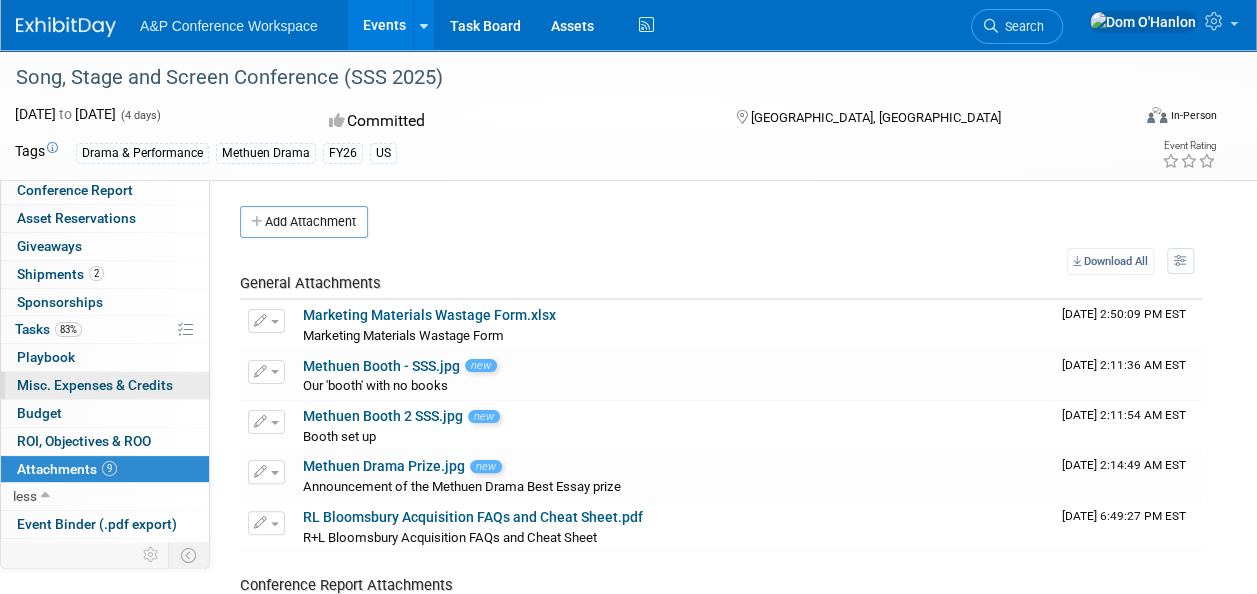 scroll, scrollTop: 88, scrollLeft: 0, axis: vertical 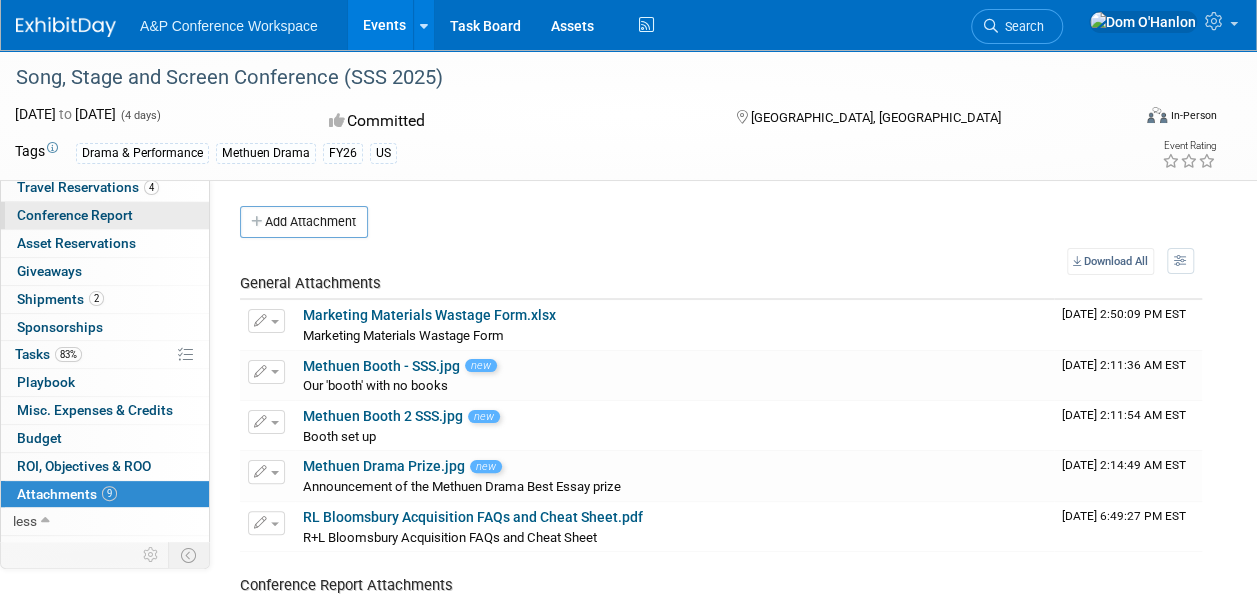 click on "Conference Report" at bounding box center (75, 215) 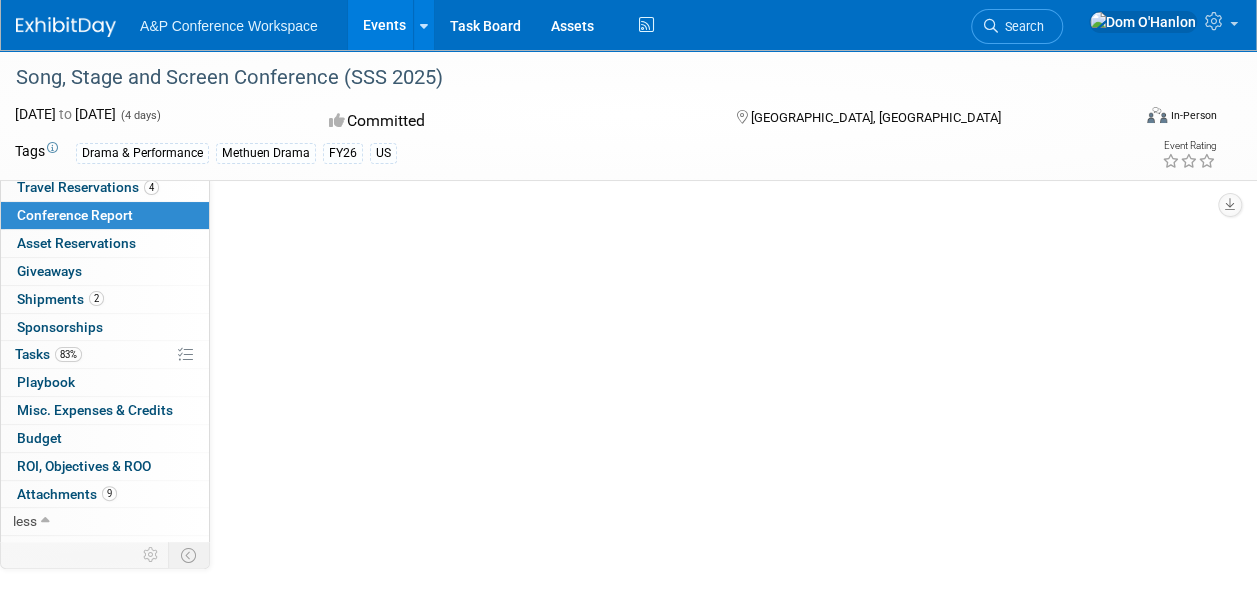 select on "YES" 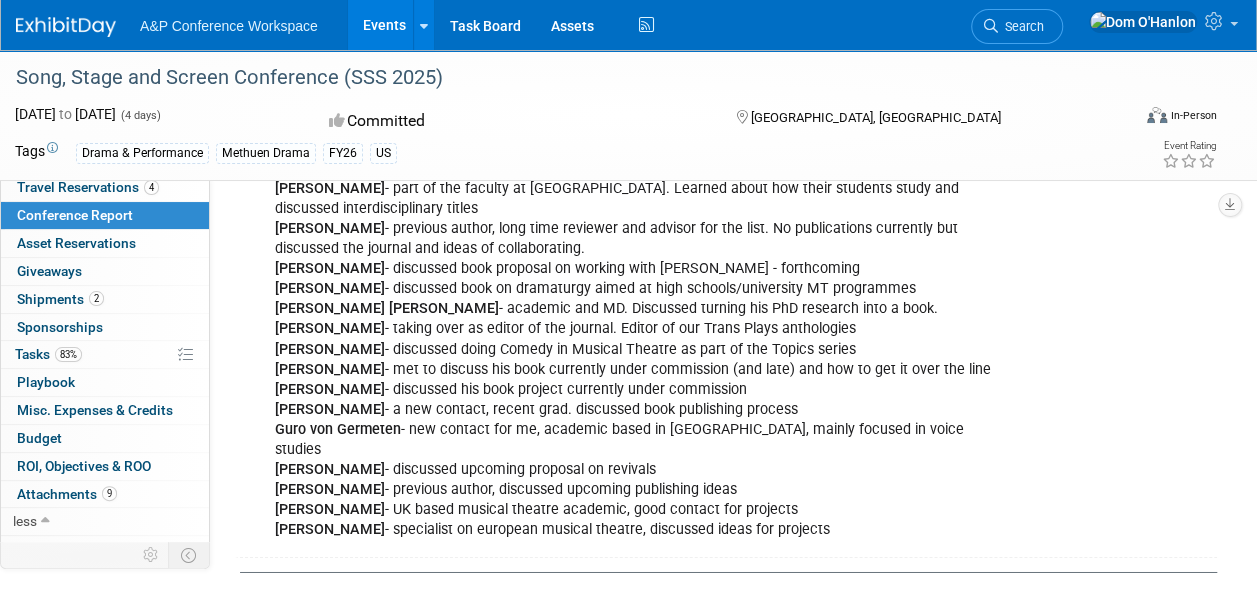 scroll, scrollTop: 3120, scrollLeft: 0, axis: vertical 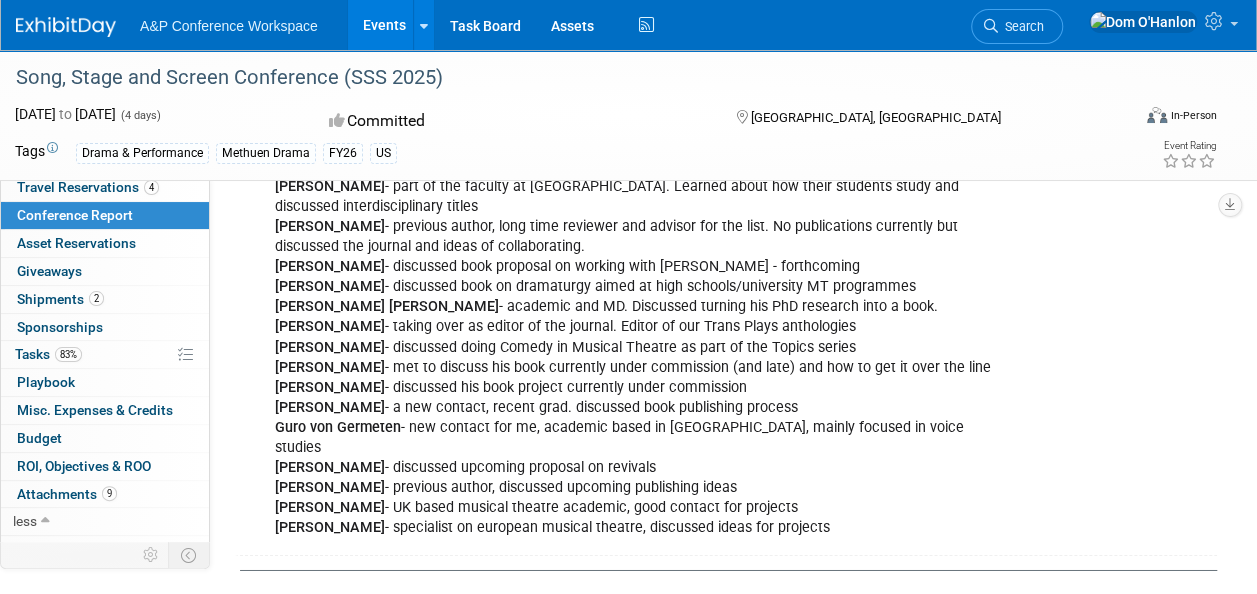 click on "[PERSON_NAME] -  Previous author. Next mono is with OUP as it's needed for tenure track. [PERSON_NAME] continue to write for us in the future, serves as advisory board on Critical Companions series.  [PERSON_NAME] -  previous author and big champion of ours. Discussed her upcoming book proposal and second monograph which she wants to publish with us.  [PERSON_NAME] -  previous author and advocate of our list. Lots of great introductions to other people. Considering critical companion in series.   [PERSON_NAME]  - part of the faculty at [GEOGRAPHIC_DATA]. Learned about how their students study and discussed interdisciplinary titles  [PERSON_NAME]  - previous author, long time reviewer and advisor for the list. No publications currently but discussed the journal and ideas of collaborating.  [PERSON_NAME]  - discussed book proposal on working with [PERSON_NAME] - forthcoming  [PERSON_NAME]  - discussed book on dramaturgy aimed at high schools/university MT programmes  [PERSON_NAME] [PERSON_NAME]  [PERSON_NAME]" at bounding box center (642, 297) 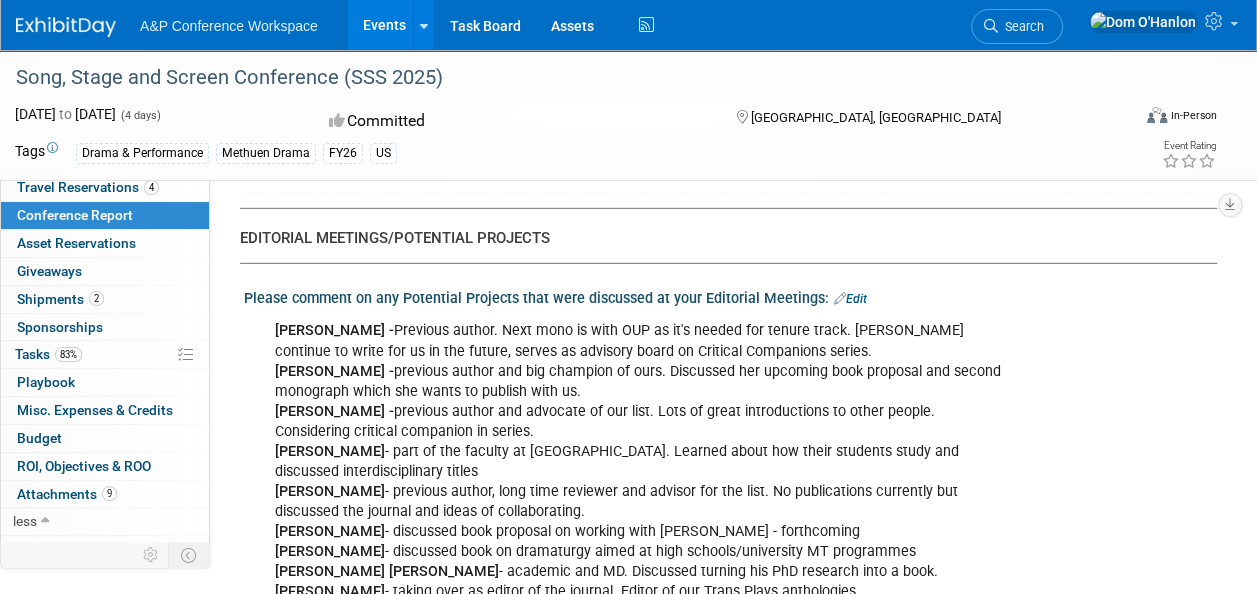 scroll, scrollTop: 2854, scrollLeft: 0, axis: vertical 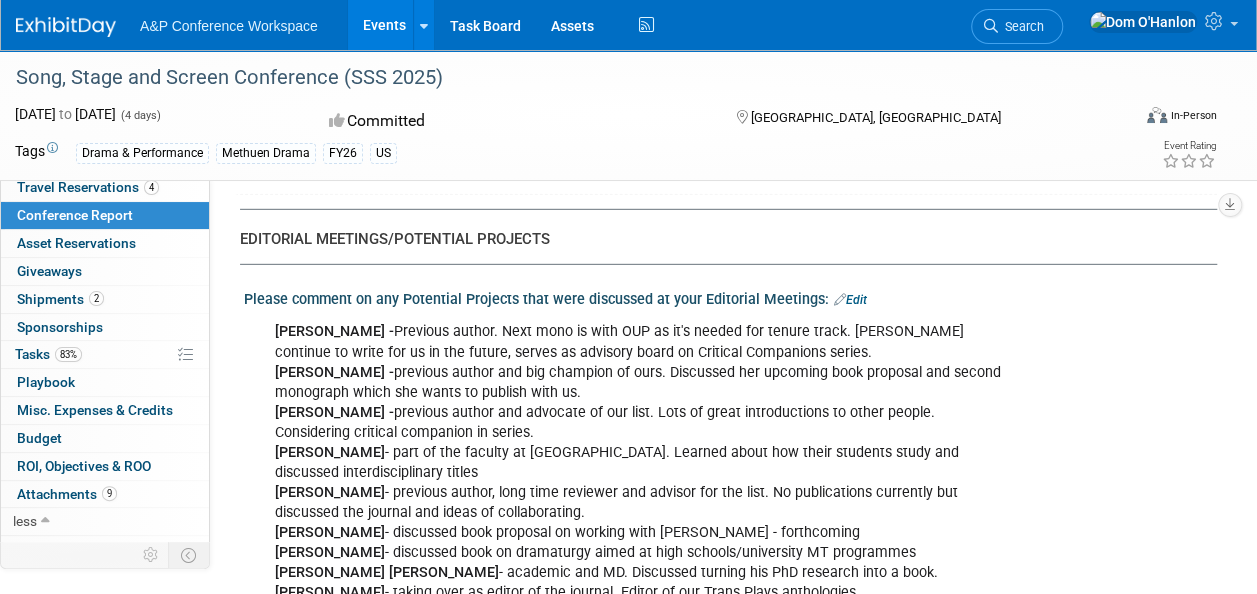 click on "Edit" at bounding box center (850, 300) 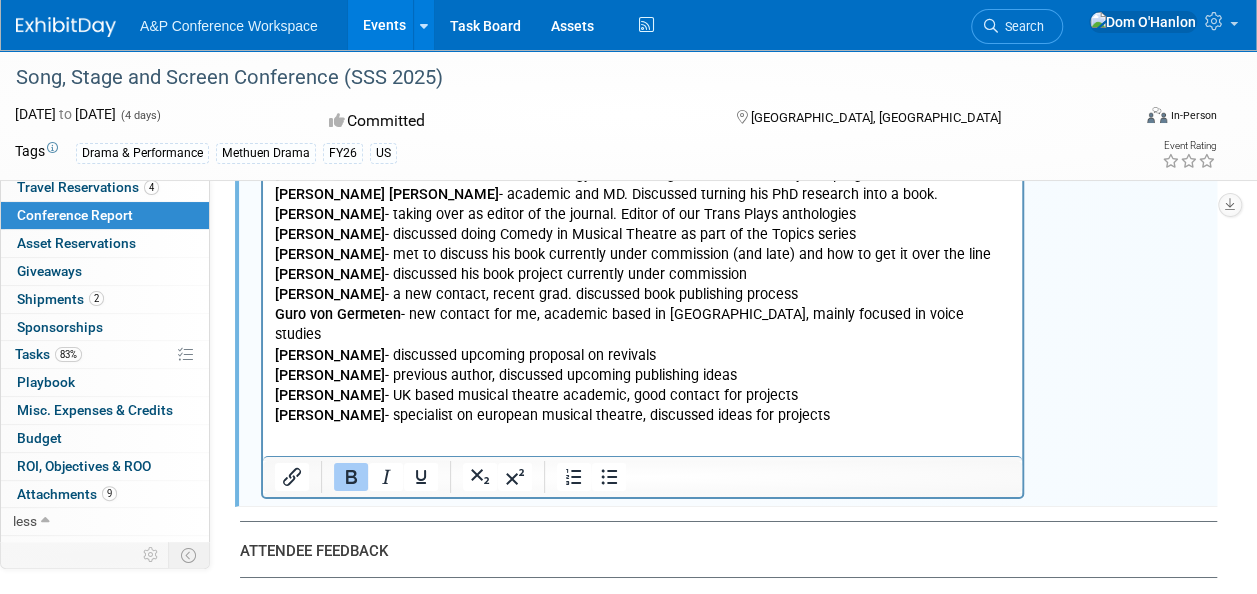 scroll, scrollTop: 3159, scrollLeft: 0, axis: vertical 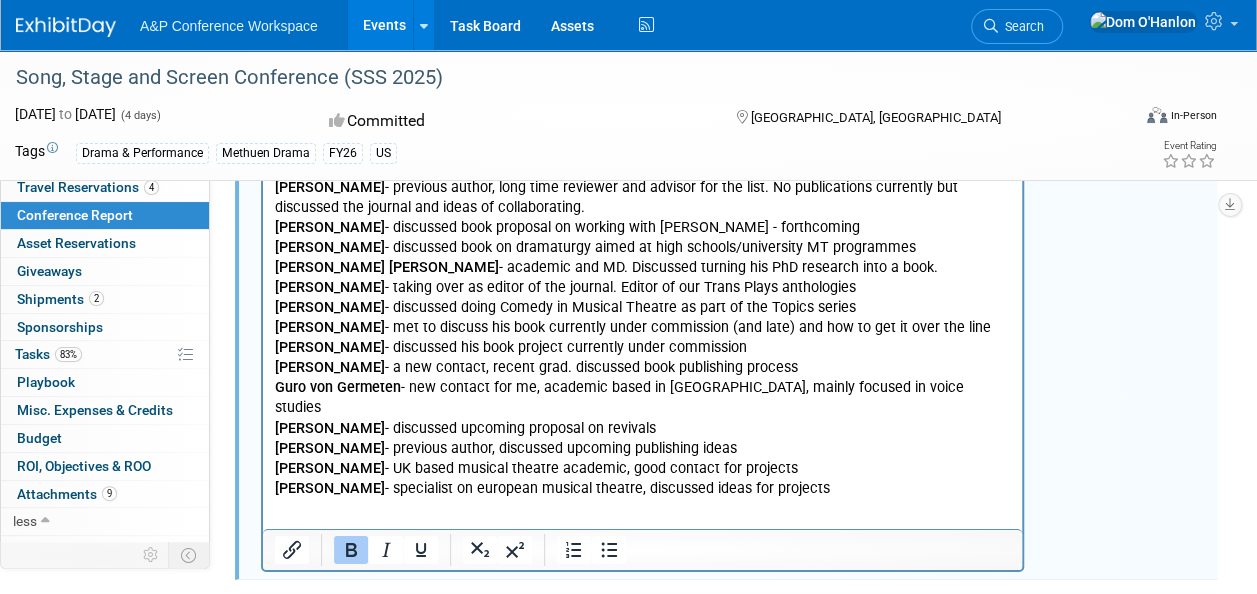 click on "[PERSON_NAME] -  Previous author. Next mono is with OUP as it's needed for tenure track. [PERSON_NAME] continue to write for us in the future, serves as advisory board on Critical Companions series.  [PERSON_NAME] -  previous author and big champion of ours. Discussed her upcoming book proposal and second monograph which she wants to publish with us.  [PERSON_NAME] -  previous author and advocate of our list. Lots of great introductions to other people. Considering critical companion in series.   [PERSON_NAME]  - part of the faculty at [GEOGRAPHIC_DATA]. Learned about how their students study and discussed interdisciplinary titles  [PERSON_NAME]  - previous author, long time reviewer and advisor for the list. No publications currently but discussed the journal and ideas of collaborating.  [PERSON_NAME]  - discussed book proposal on working with [PERSON_NAME] - forthcoming  [PERSON_NAME]  - discussed book on dramaturgy aimed at high schools/university MT programmes  [PERSON_NAME] [PERSON_NAME]  [PERSON_NAME]" at bounding box center [642, 254] 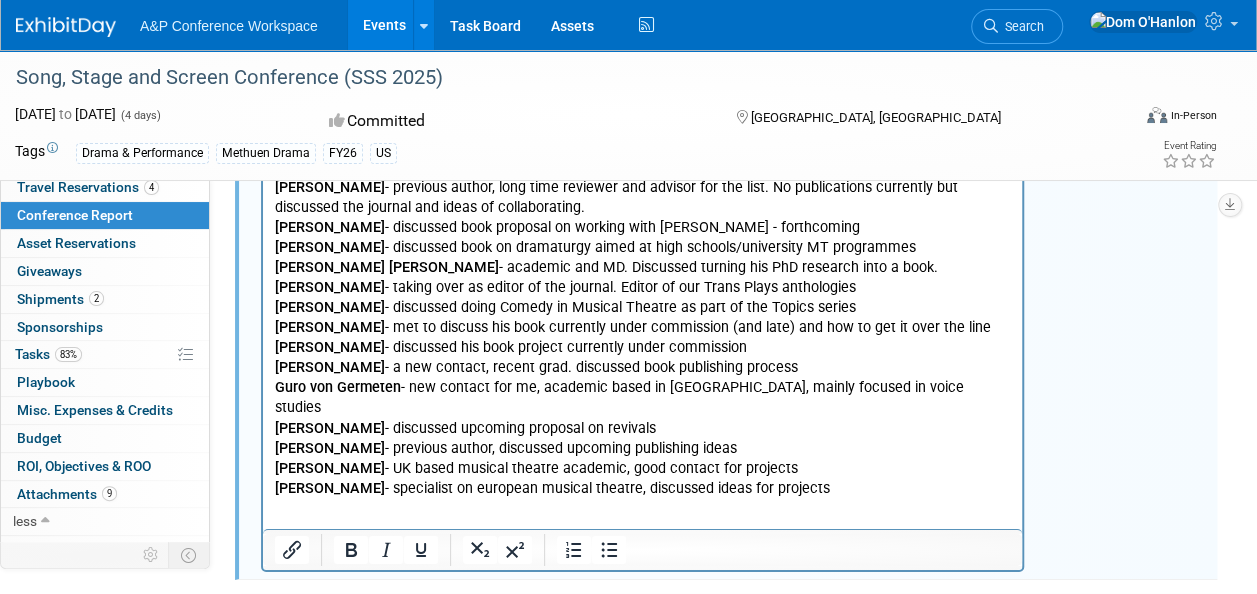 click on "[PERSON_NAME] -  Previous author. Next mono is with OUP as it's needed for tenure track. [PERSON_NAME] continue to write for us in the future, serves as advisory board on Critical Companions series.  [PERSON_NAME] -  previous author and big champion of ours. Discussed her upcoming book proposal and second monograph which she wants to publish with us.  [PERSON_NAME] -  previous author and advocate of our list. Lots of great introductions to other people. Considering critical companion in series.   [PERSON_NAME]  - part of the faculty at [GEOGRAPHIC_DATA]. Learned about how their students study and discussed interdisciplinary titles  [PERSON_NAME]  - previous author, long time reviewer and advisor for the list. No publications currently but discussed the journal and ideas of collaborating.  [PERSON_NAME]  - discussed book proposal on working with [PERSON_NAME] - forthcoming  [PERSON_NAME]  - discussed book on dramaturgy aimed at high schools/university MT programmes  [PERSON_NAME] [PERSON_NAME]  [PERSON_NAME]" at bounding box center [643, 258] 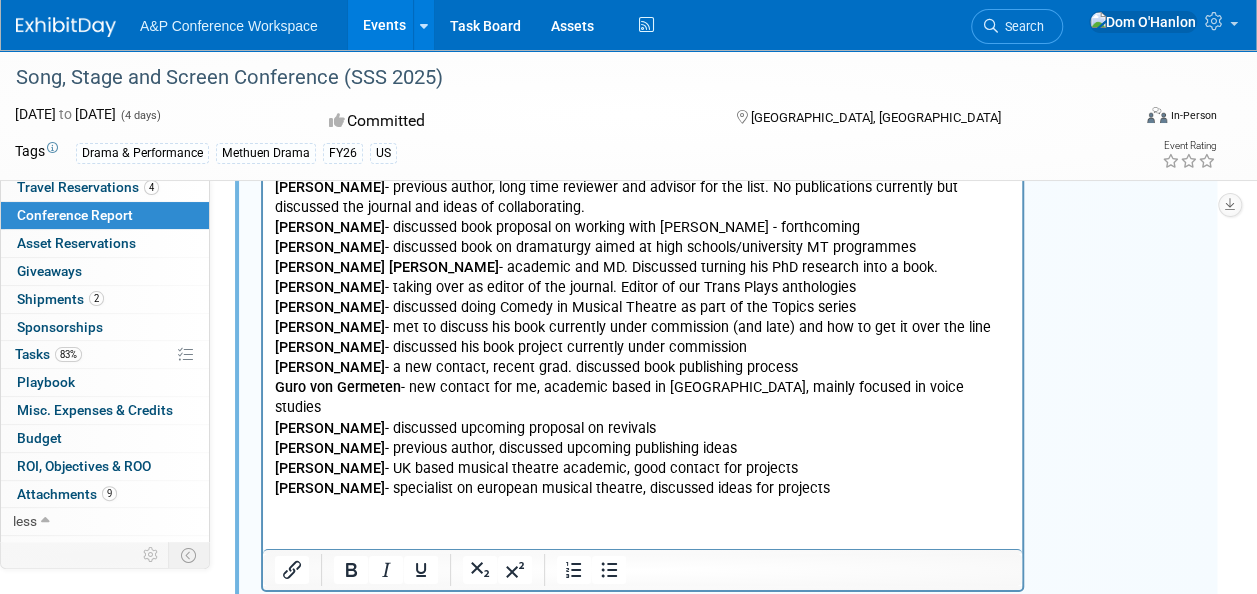 type 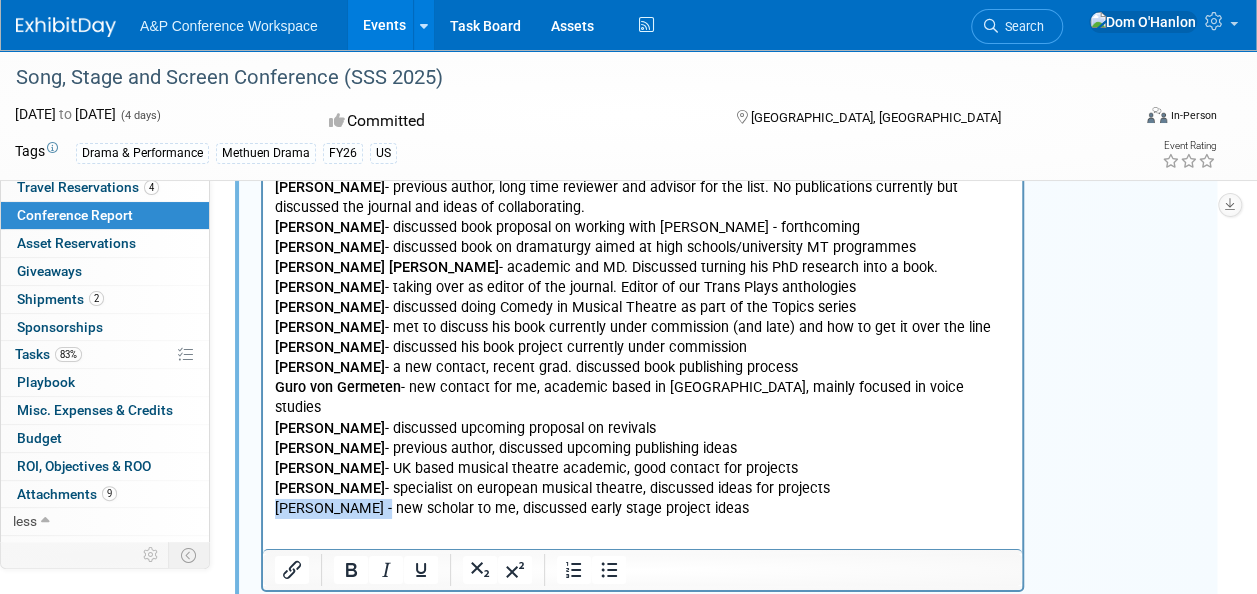 drag, startPoint x: 277, startPoint y: 484, endPoint x: 379, endPoint y: 491, distance: 102.239914 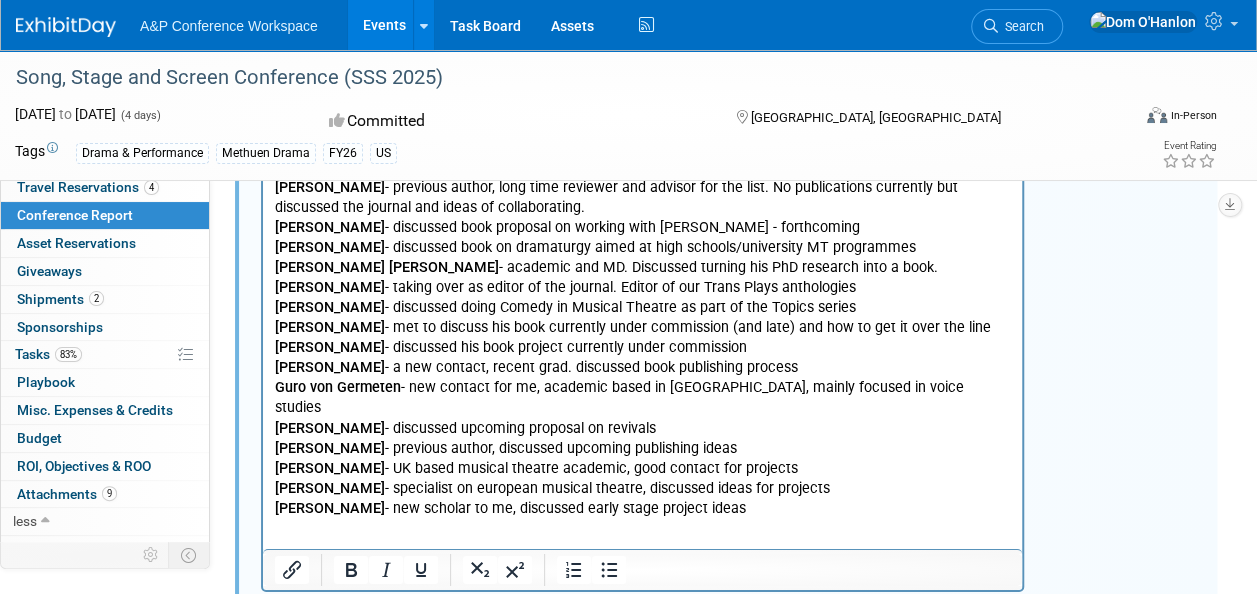 click on "[PERSON_NAME]  - new scholar to me, discussed early stage project ideas" at bounding box center (643, 509) 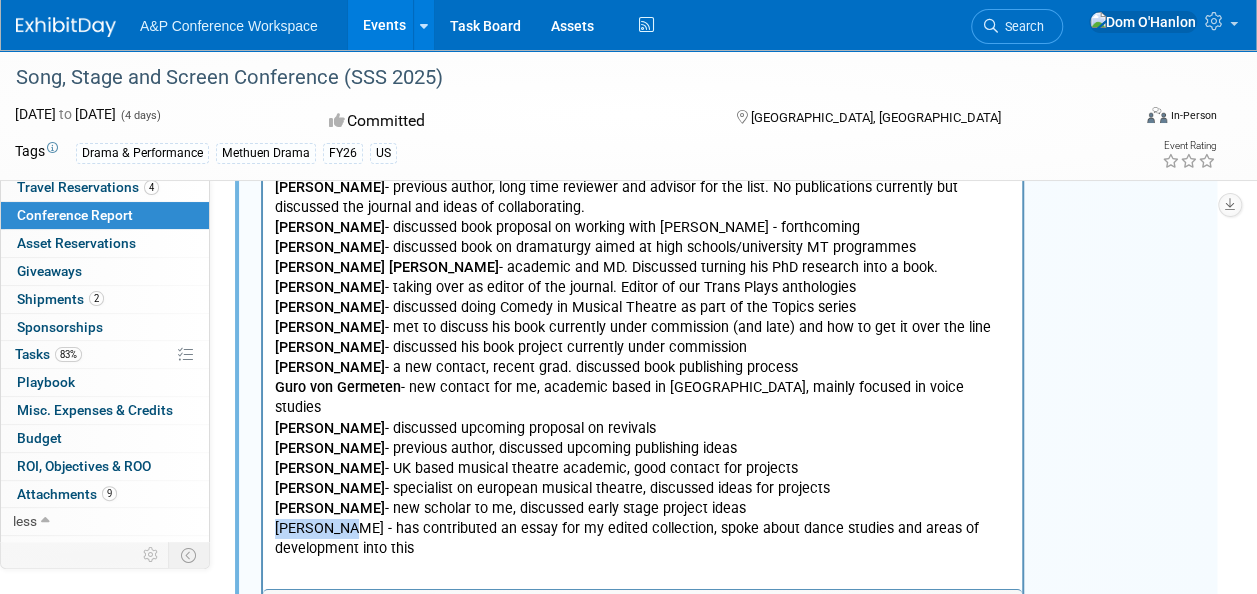 drag, startPoint x: 278, startPoint y: 506, endPoint x: 347, endPoint y: 502, distance: 69.115845 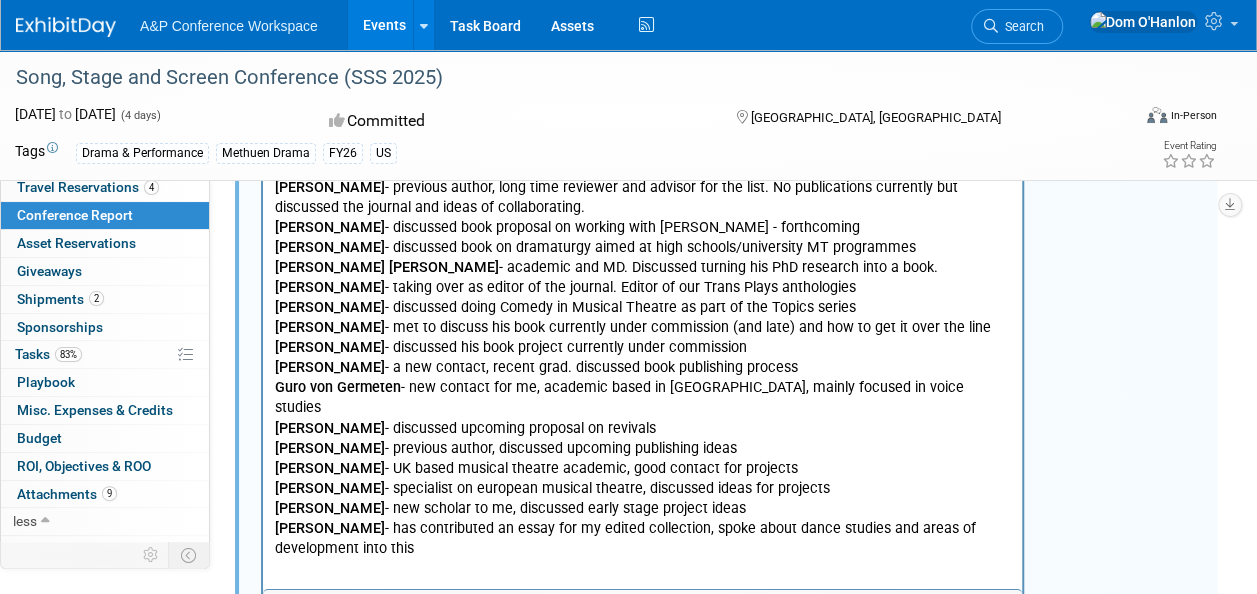 click on "[PERSON_NAME]  - has contributed an essay for my edited collection, spoke about dance studies and areas of development into this" at bounding box center [643, 539] 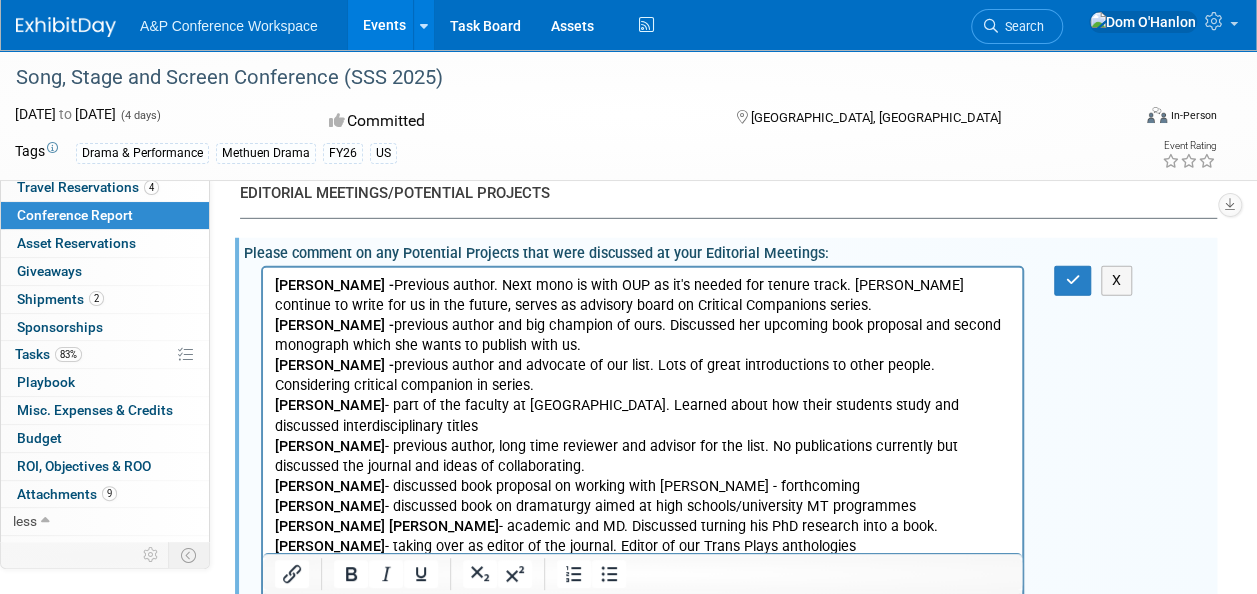 scroll, scrollTop: 2899, scrollLeft: 0, axis: vertical 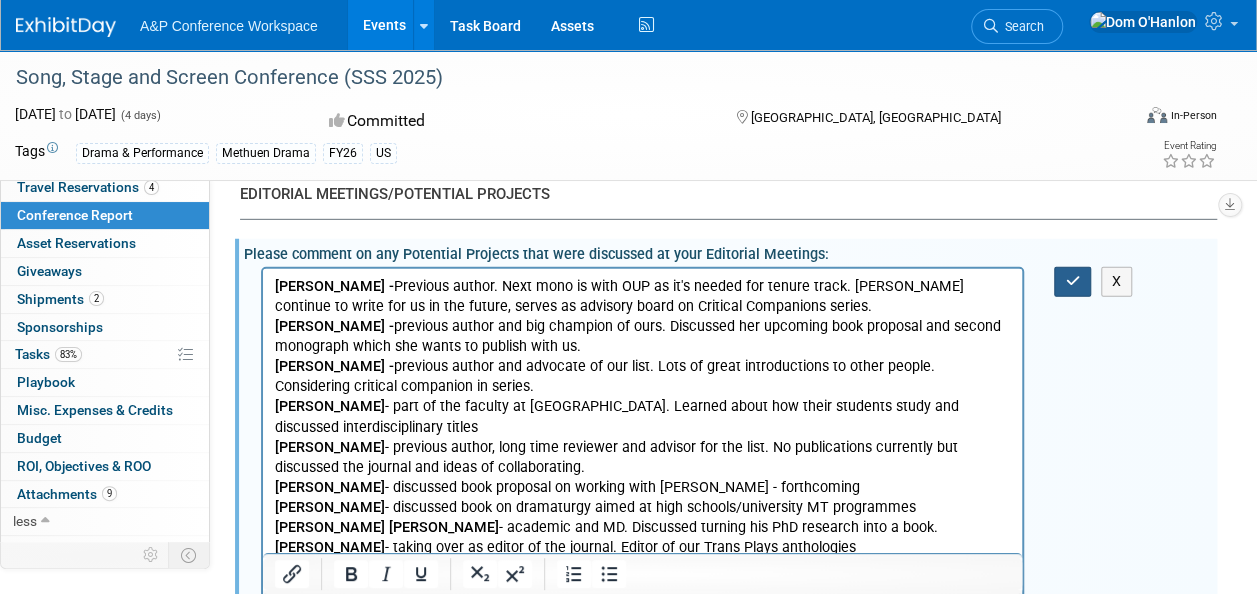 click at bounding box center [1072, 281] 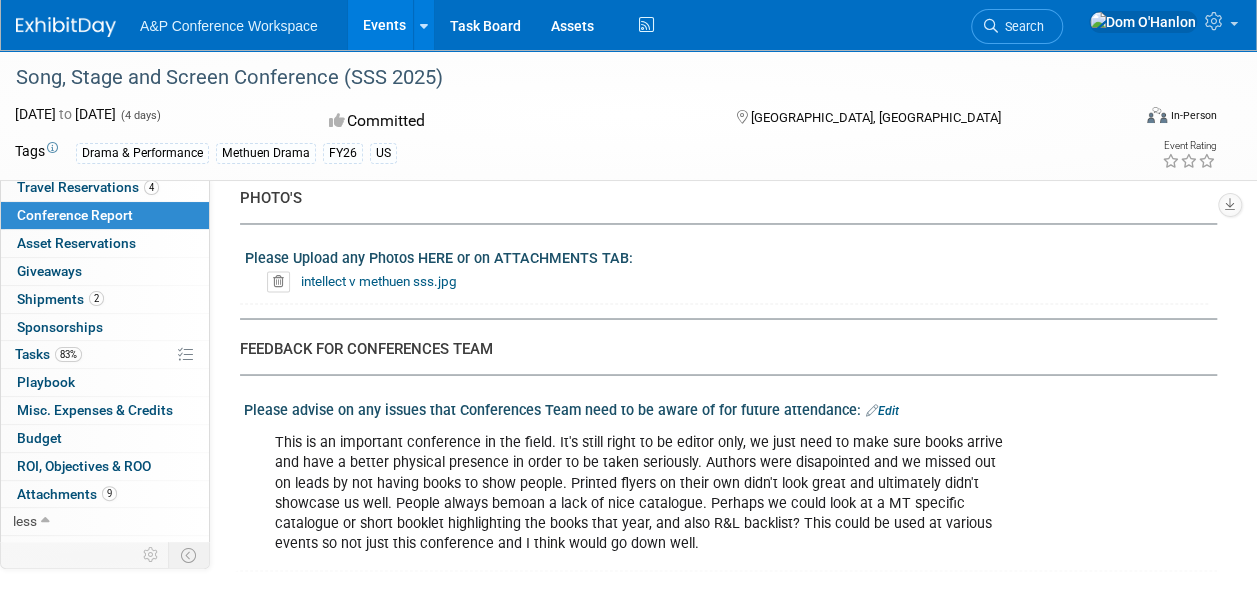scroll, scrollTop: 5462, scrollLeft: 0, axis: vertical 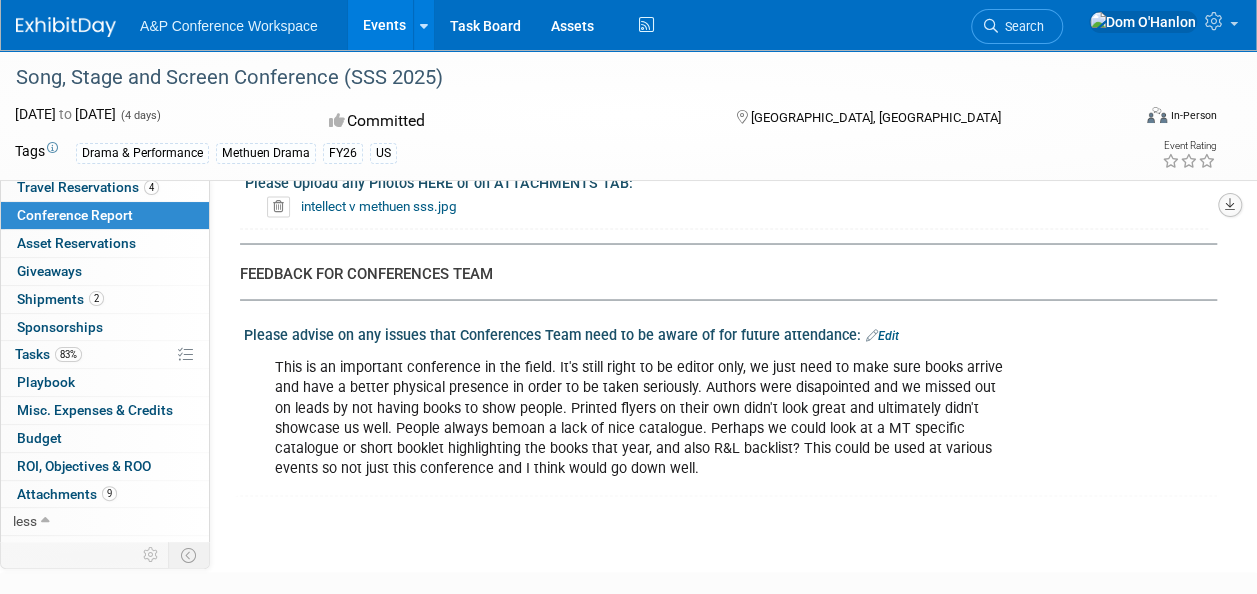 click at bounding box center [1230, 204] 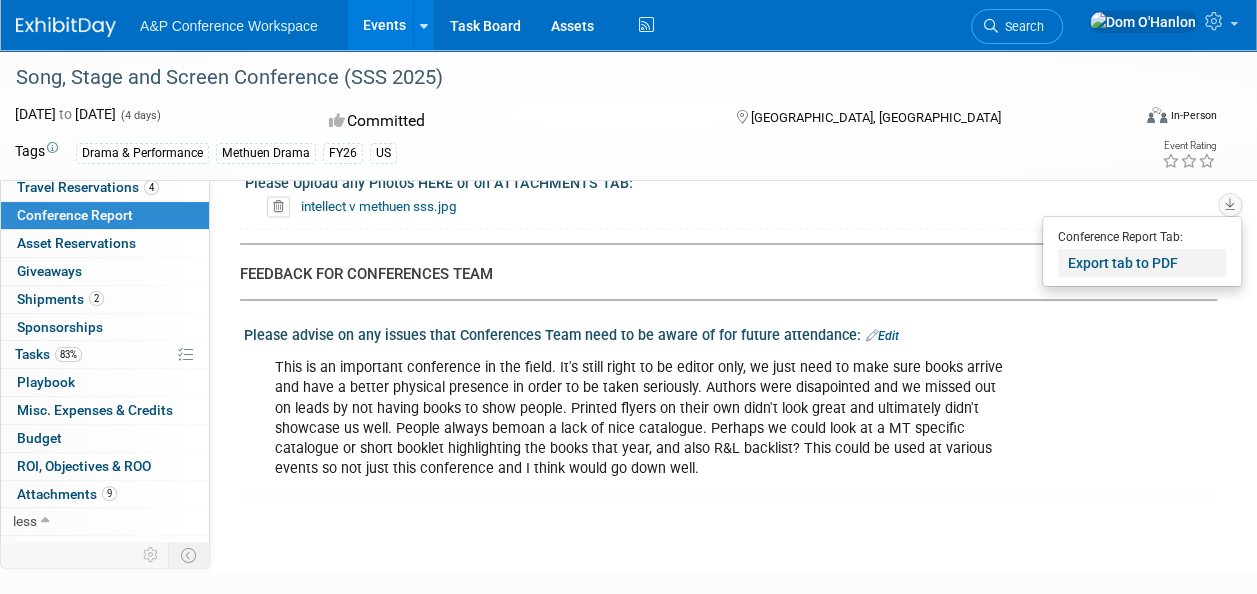 click on "Export tab to PDF" at bounding box center (1142, 263) 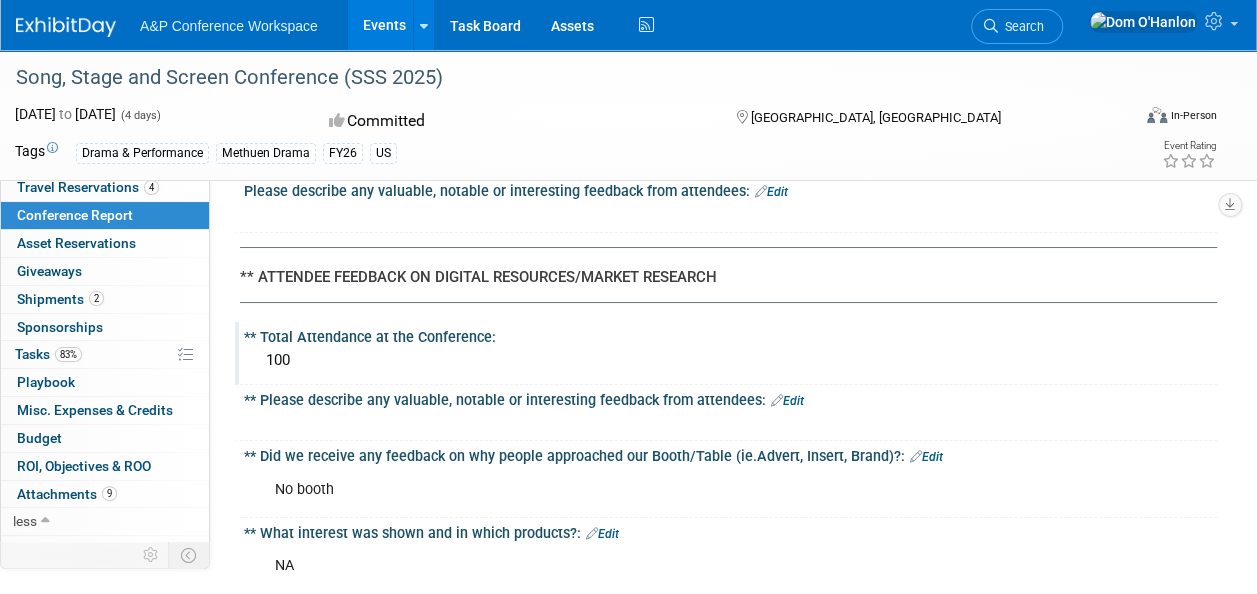 scroll, scrollTop: 3558, scrollLeft: 0, axis: vertical 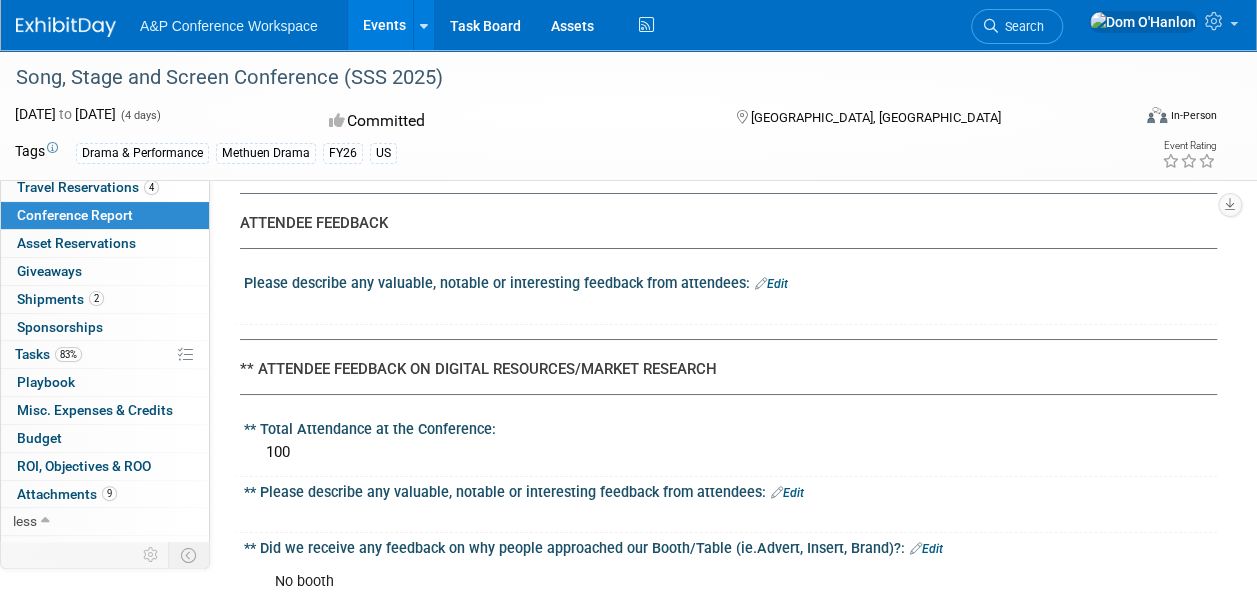 click on "Events" at bounding box center [384, 25] 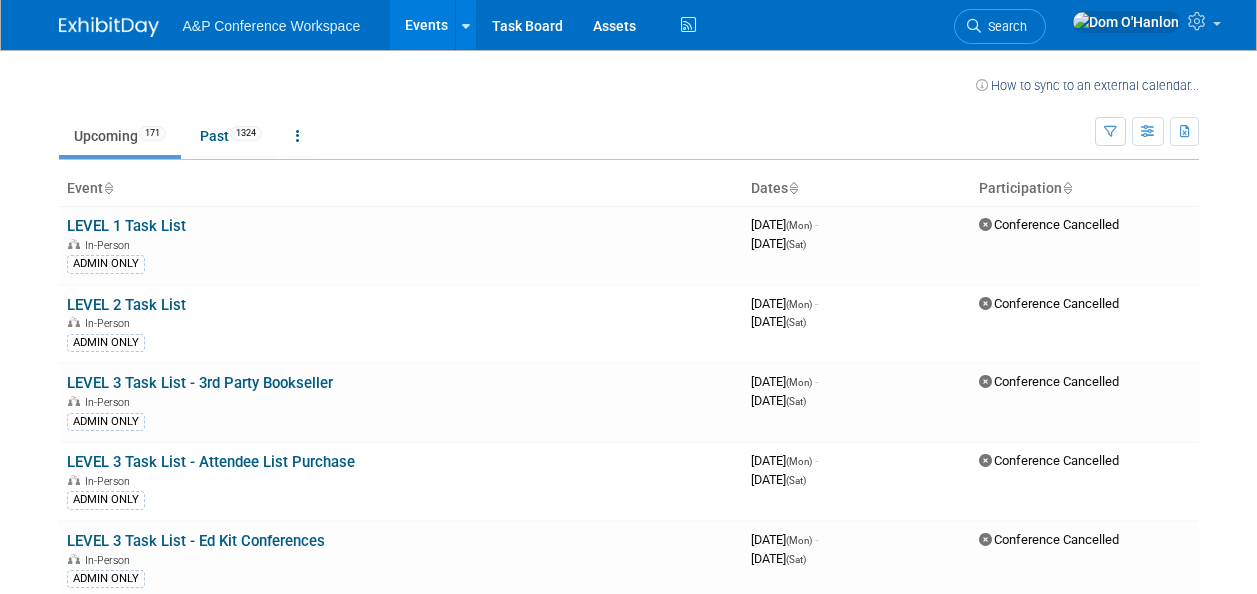 scroll, scrollTop: 0, scrollLeft: 0, axis: both 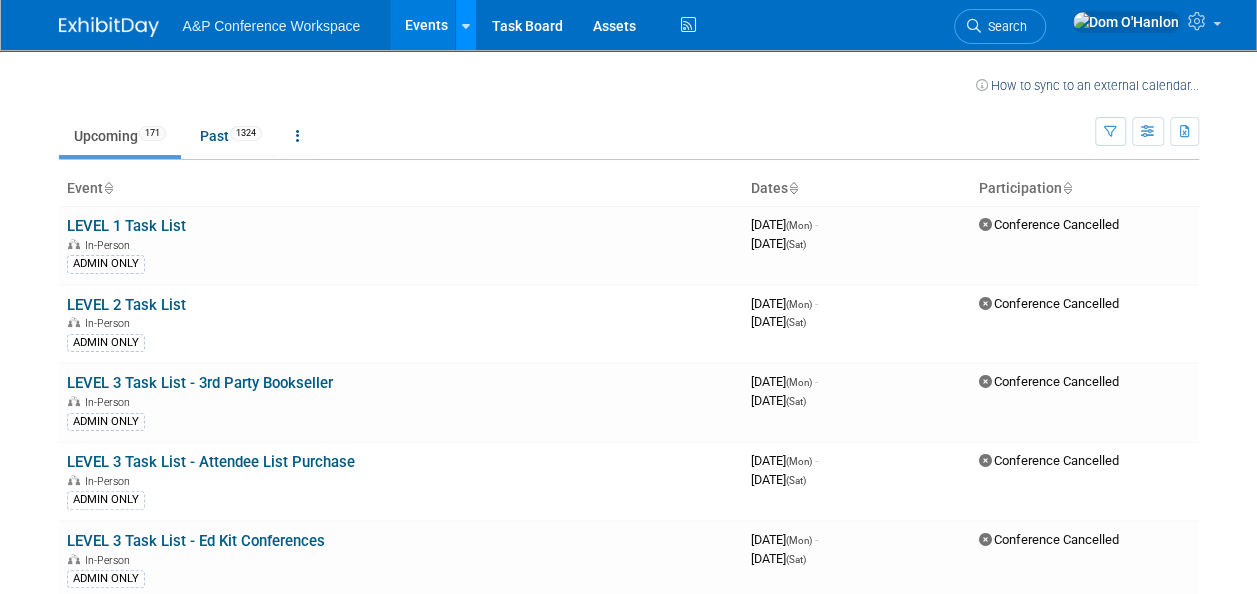 click at bounding box center (466, 26) 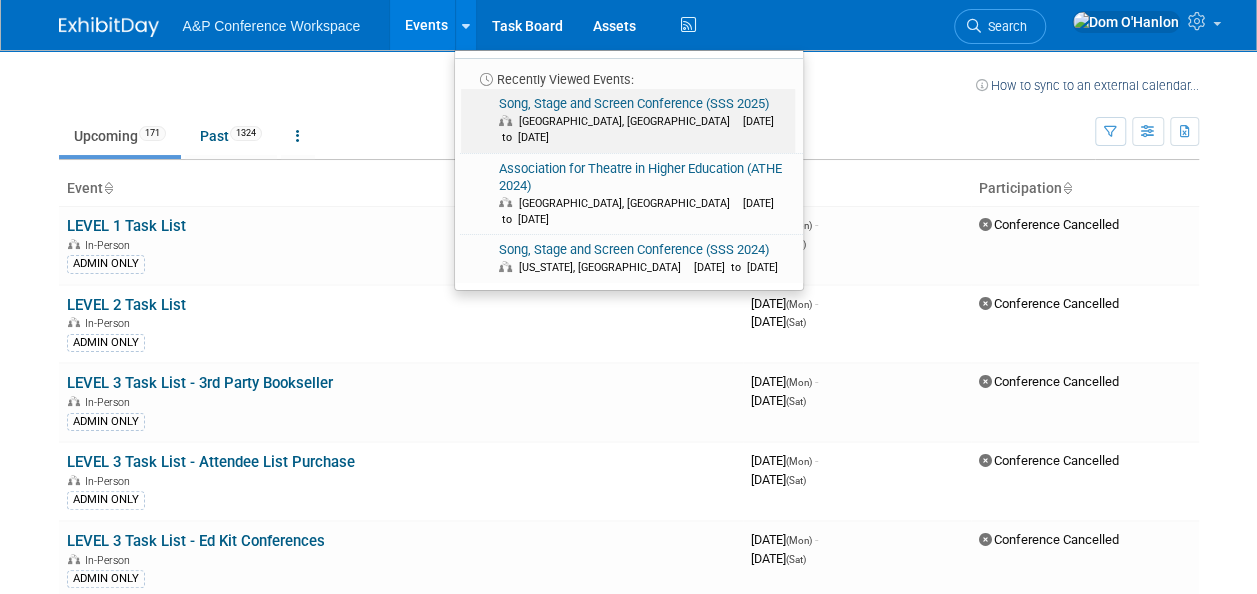 click on "Song, Stage and Screen Conference (SSS 2025)
Chicago, IL
Jun 25, 2025  to  Jun 28, 2025" at bounding box center [628, 121] 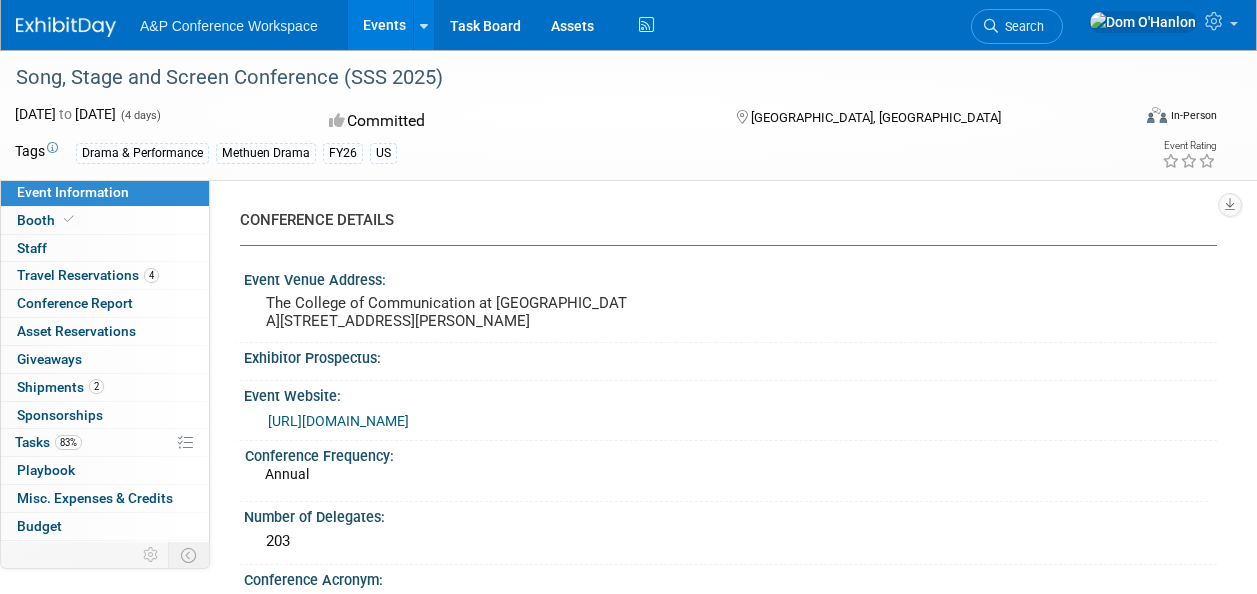 scroll, scrollTop: 0, scrollLeft: 0, axis: both 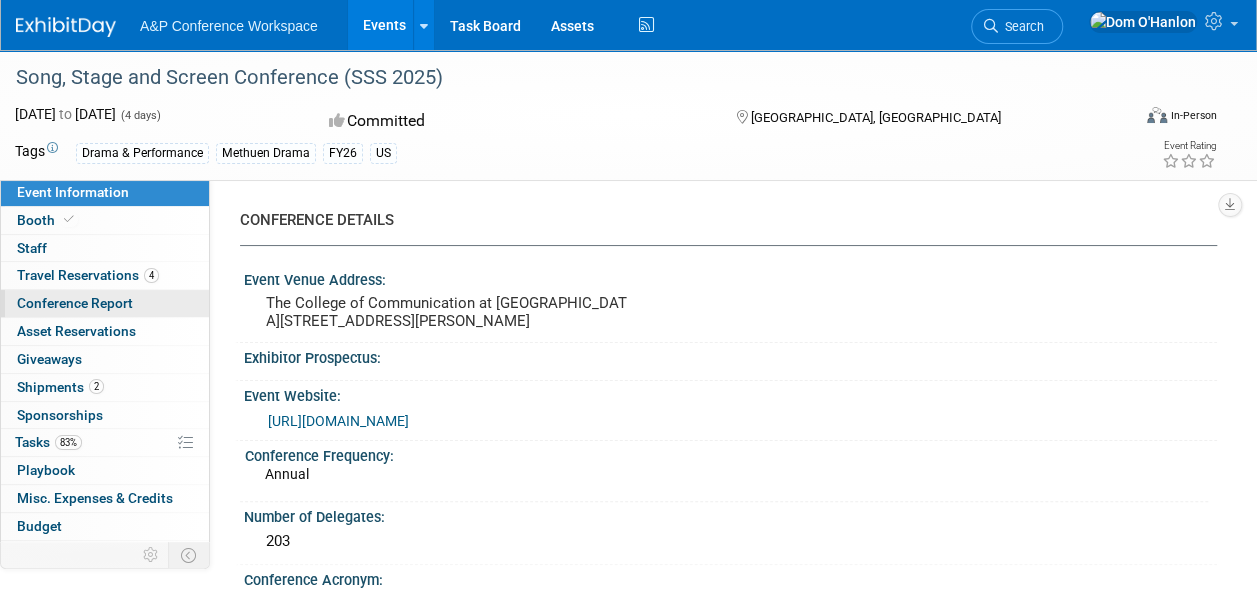 click on "Conference Report" at bounding box center [75, 303] 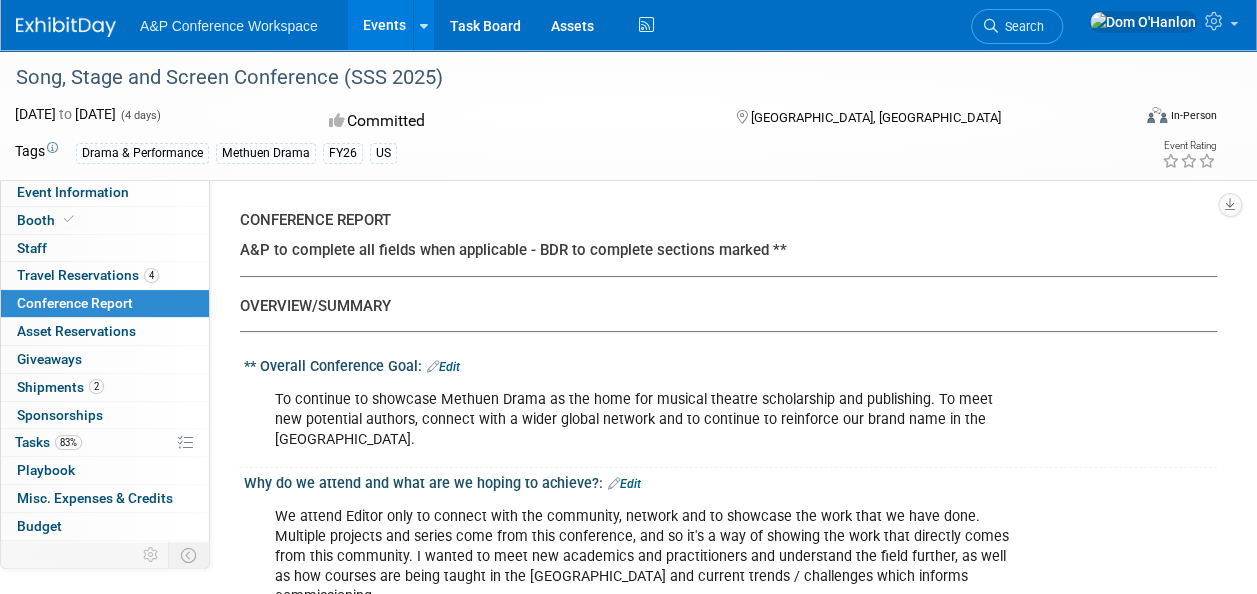 click at bounding box center [1189, 161] 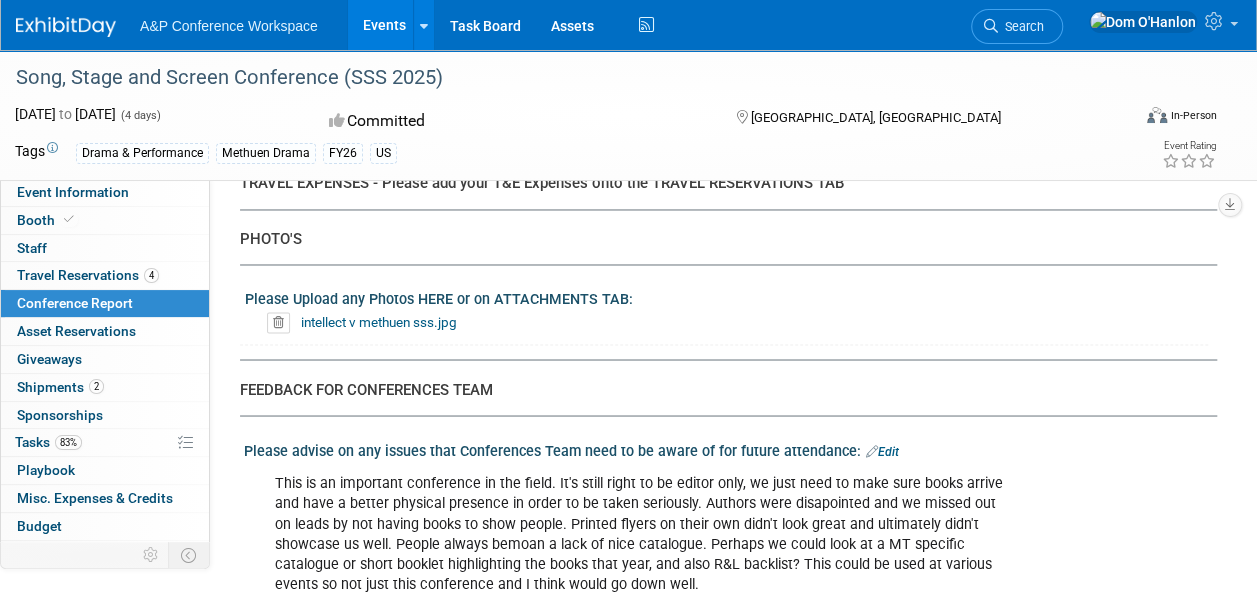 scroll, scrollTop: 5462, scrollLeft: 0, axis: vertical 